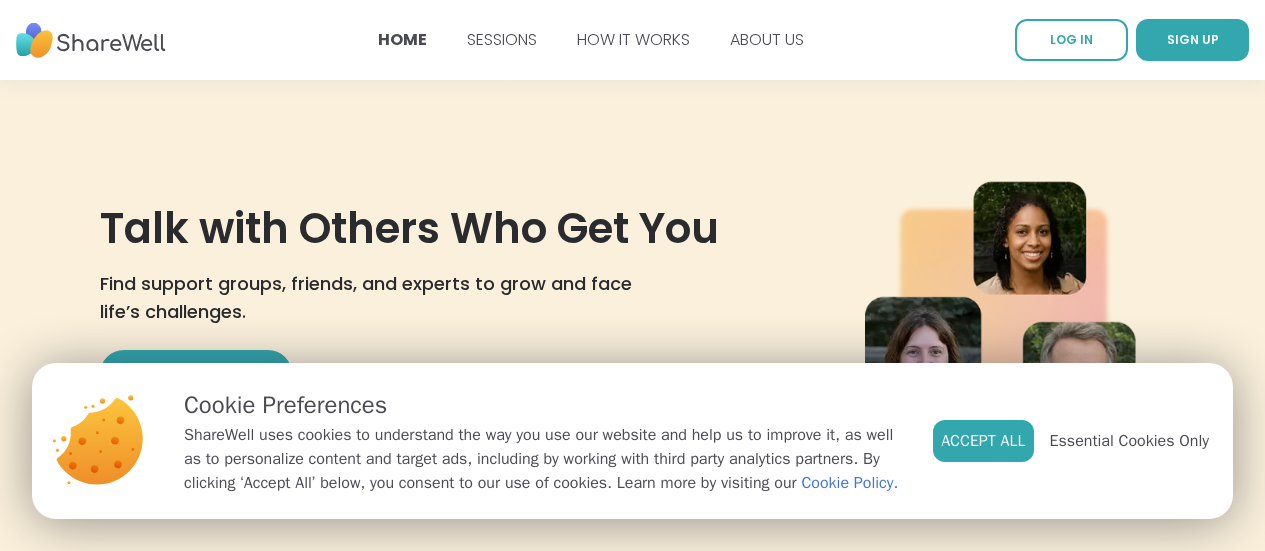 scroll, scrollTop: 0, scrollLeft: 0, axis: both 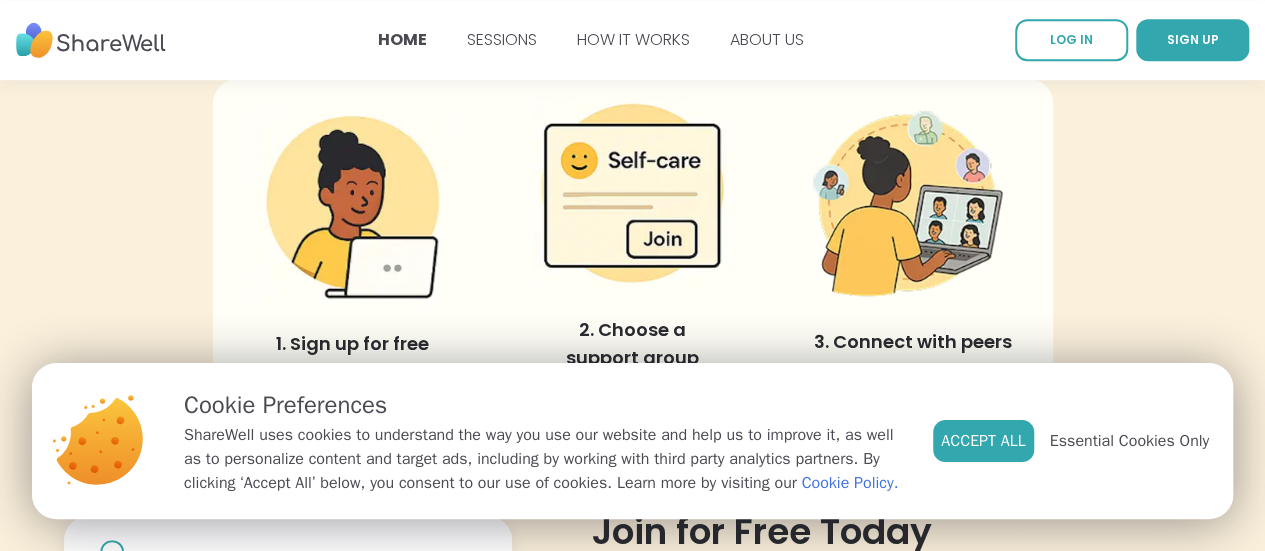click on "Accept All Essential Cookies Only" at bounding box center [1071, 441] 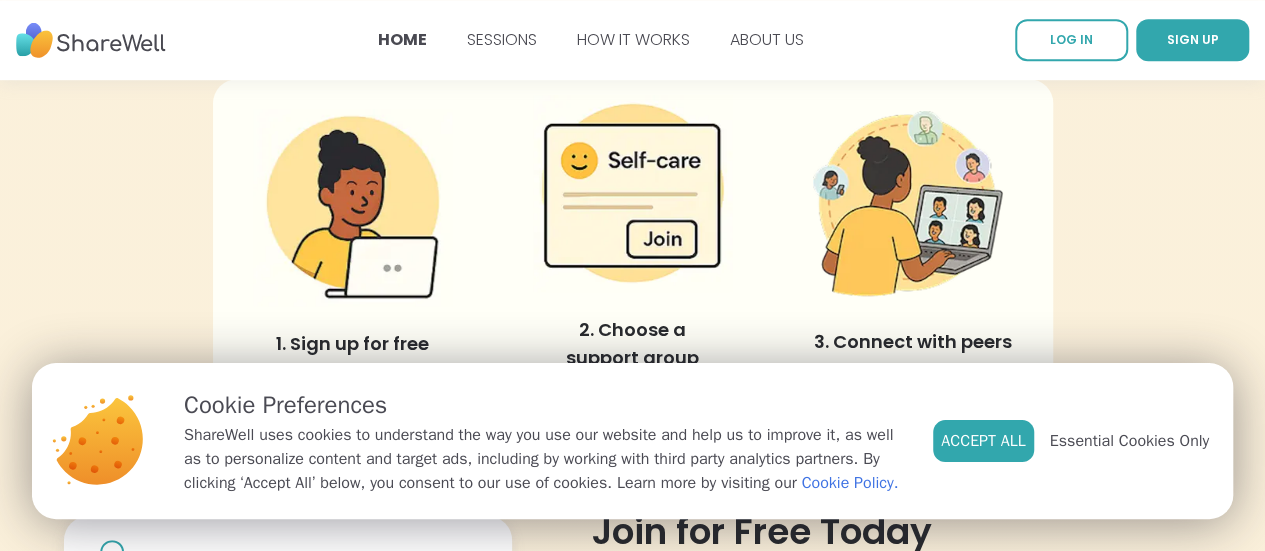 click on "Accept All" at bounding box center [983, 441] 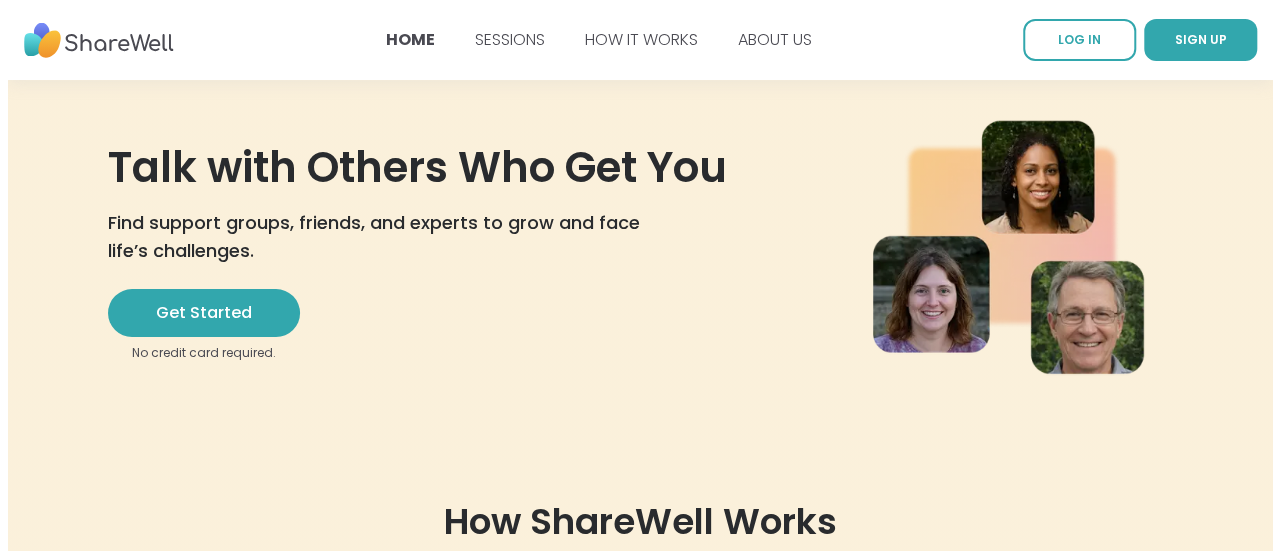 scroll, scrollTop: 0, scrollLeft: 0, axis: both 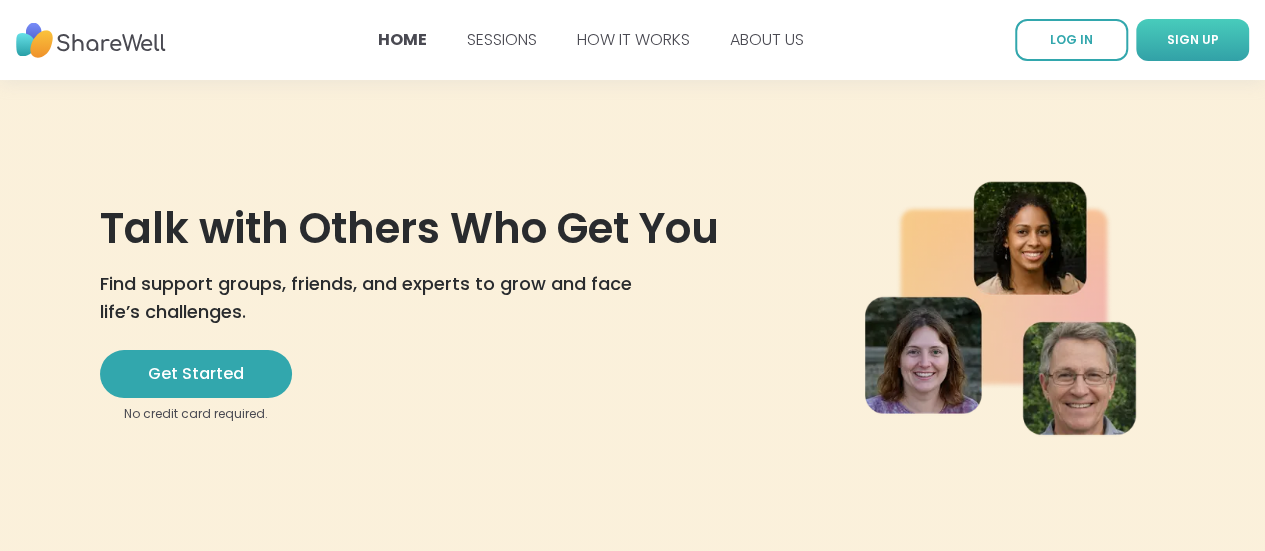 click on "SIGN UP" at bounding box center (1192, 40) 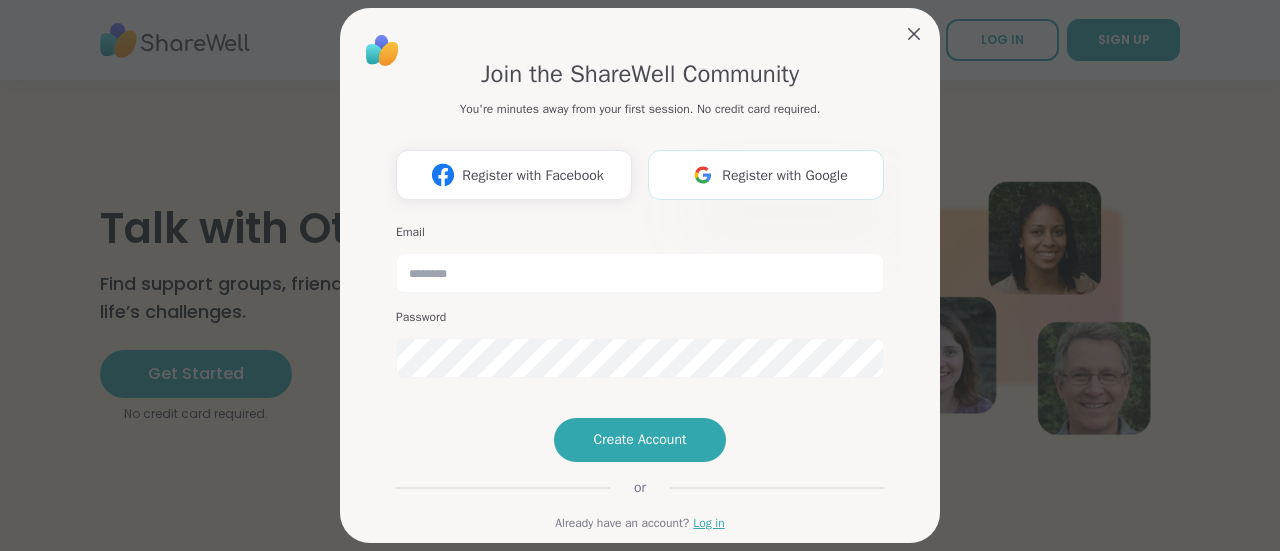 click at bounding box center [703, 174] 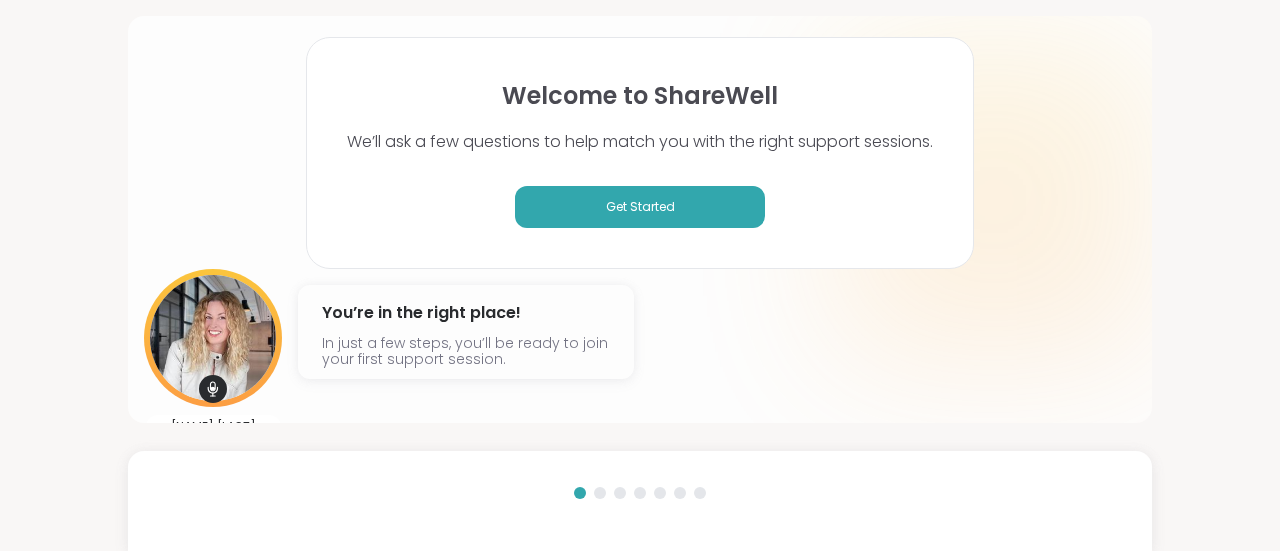 scroll, scrollTop: 86, scrollLeft: 0, axis: vertical 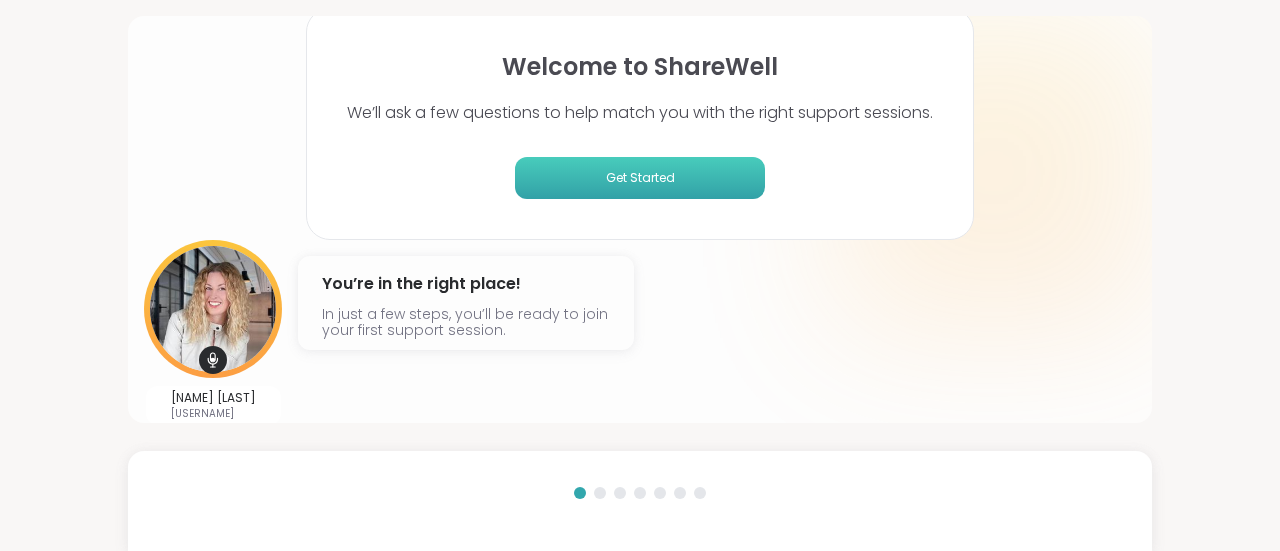 click on "Get Started" at bounding box center [640, 178] 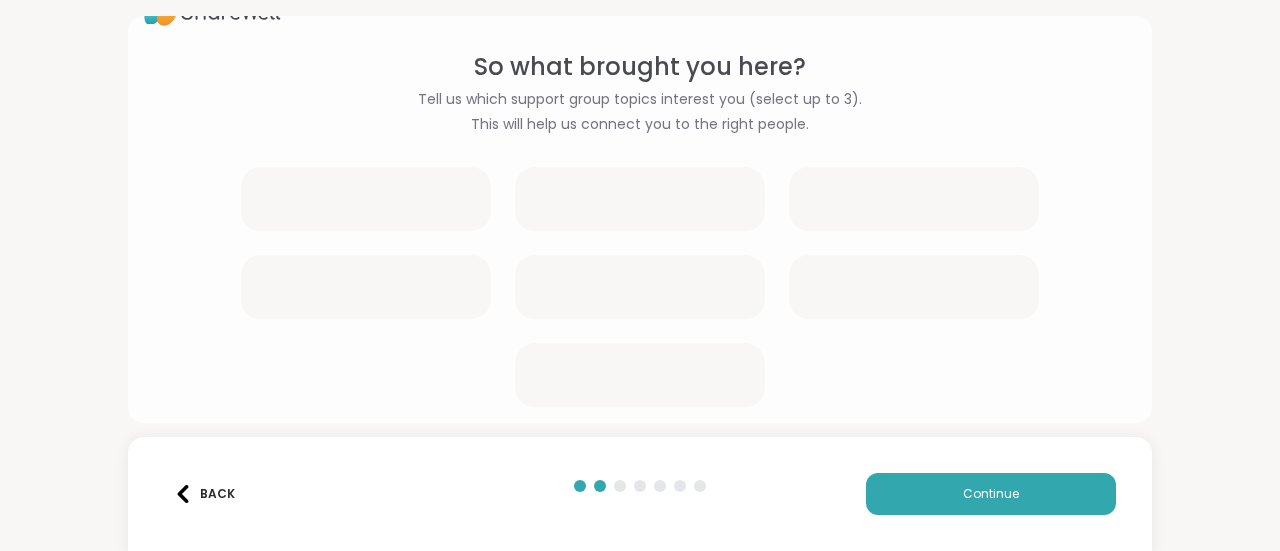 scroll, scrollTop: 44, scrollLeft: 0, axis: vertical 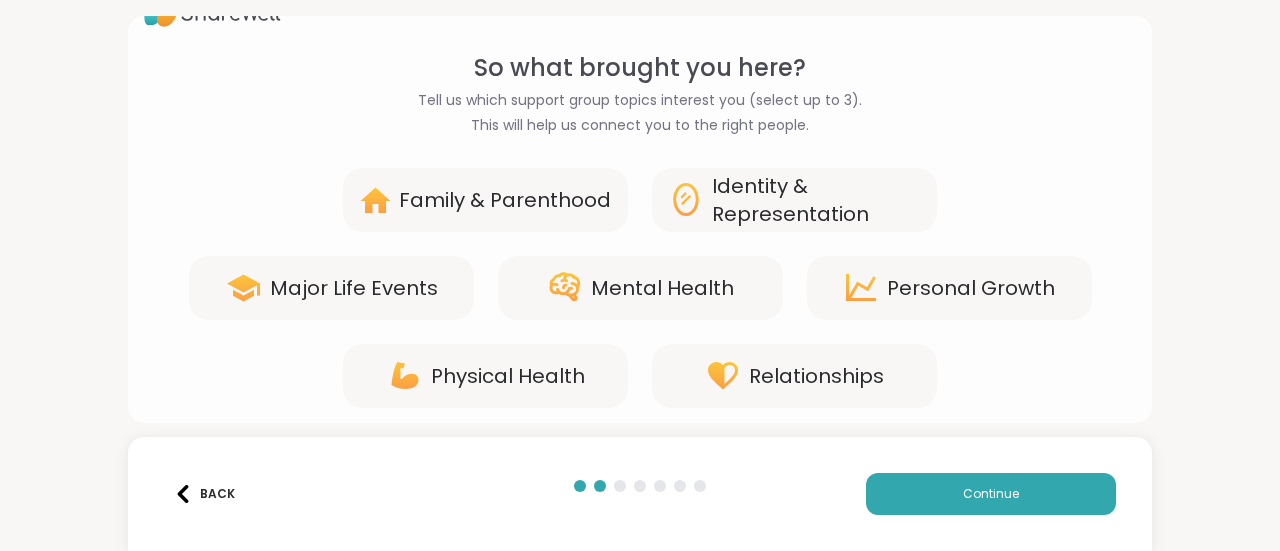 click on "Mental Health" at bounding box center (662, 288) 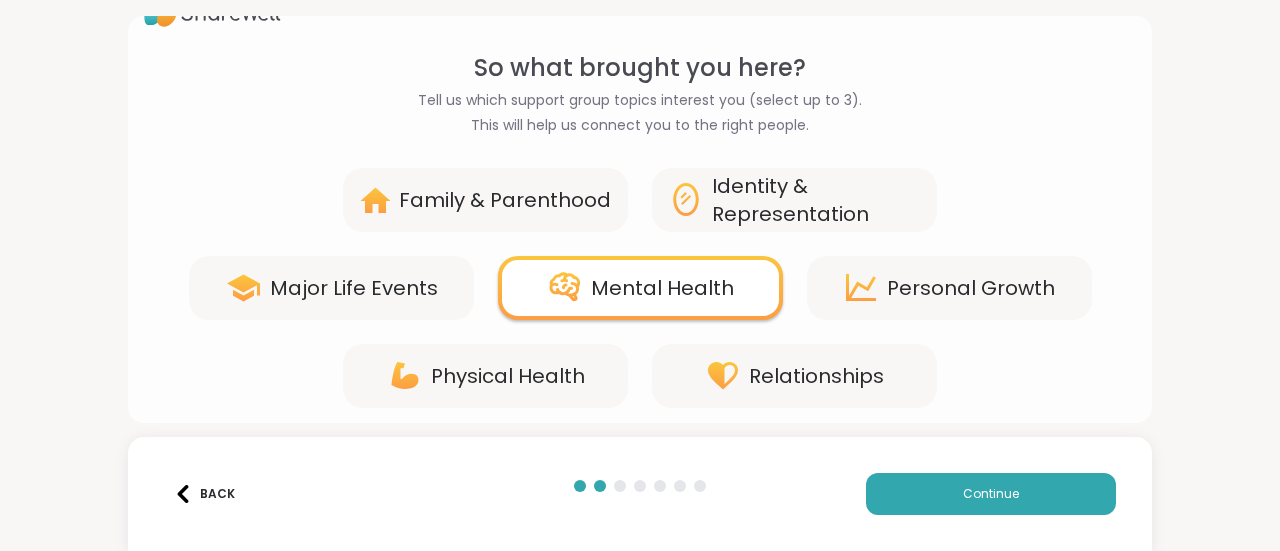 click on "Major Life Events" at bounding box center [354, 288] 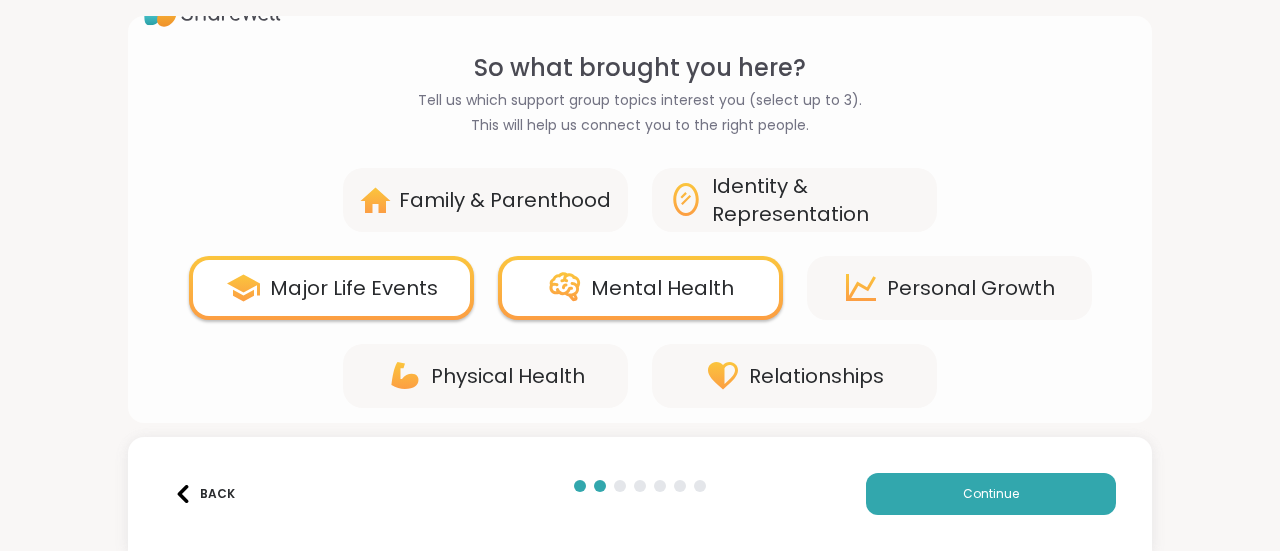 click on "Physical Health" at bounding box center [485, 376] 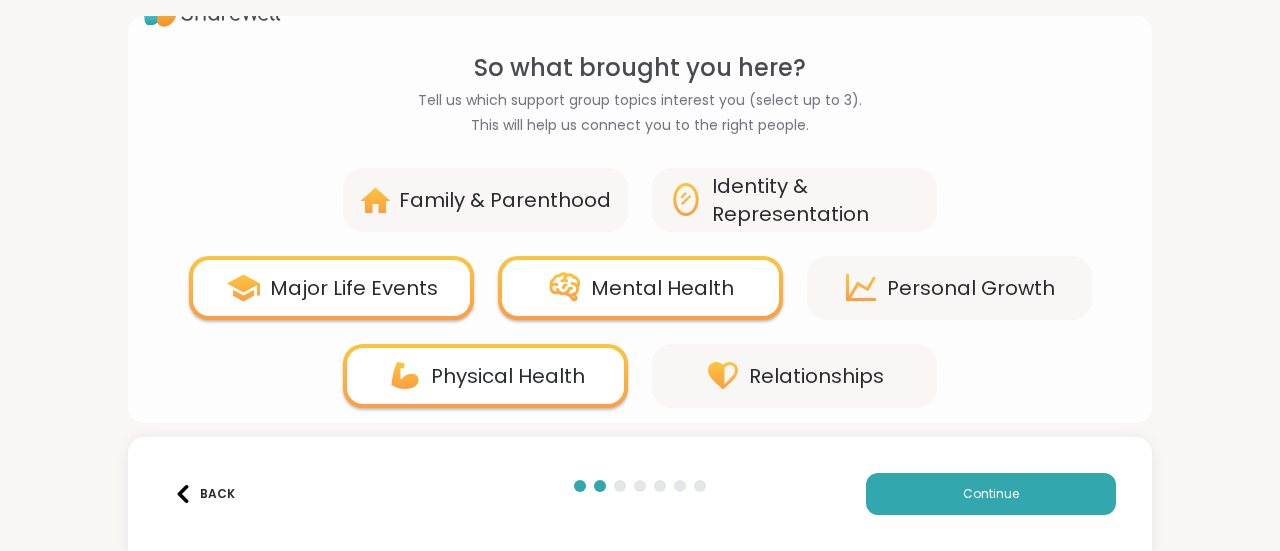 click 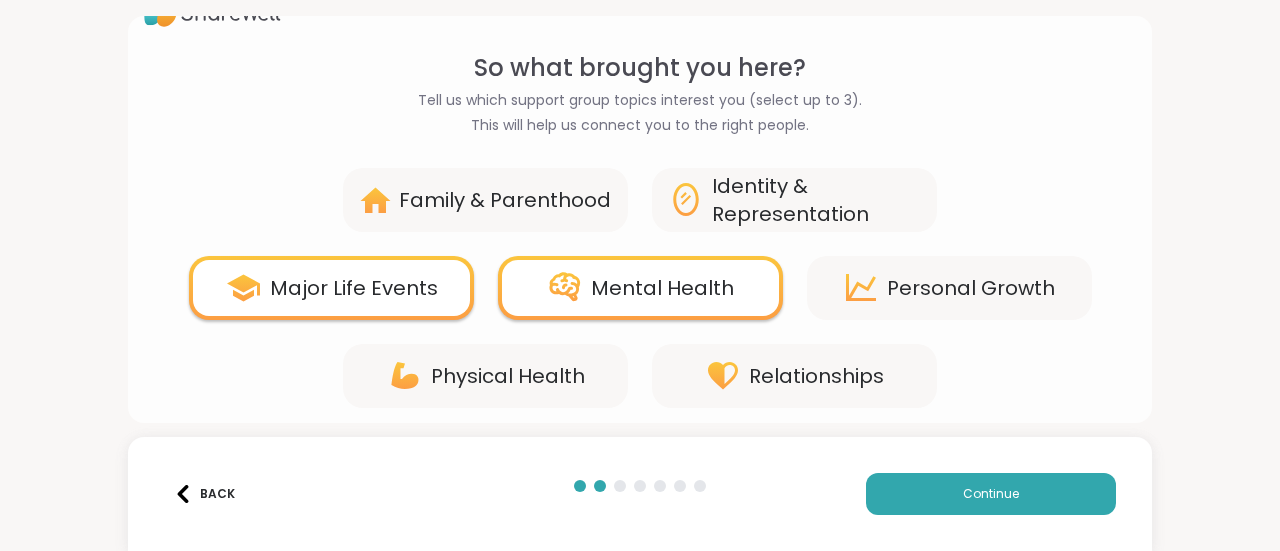 click 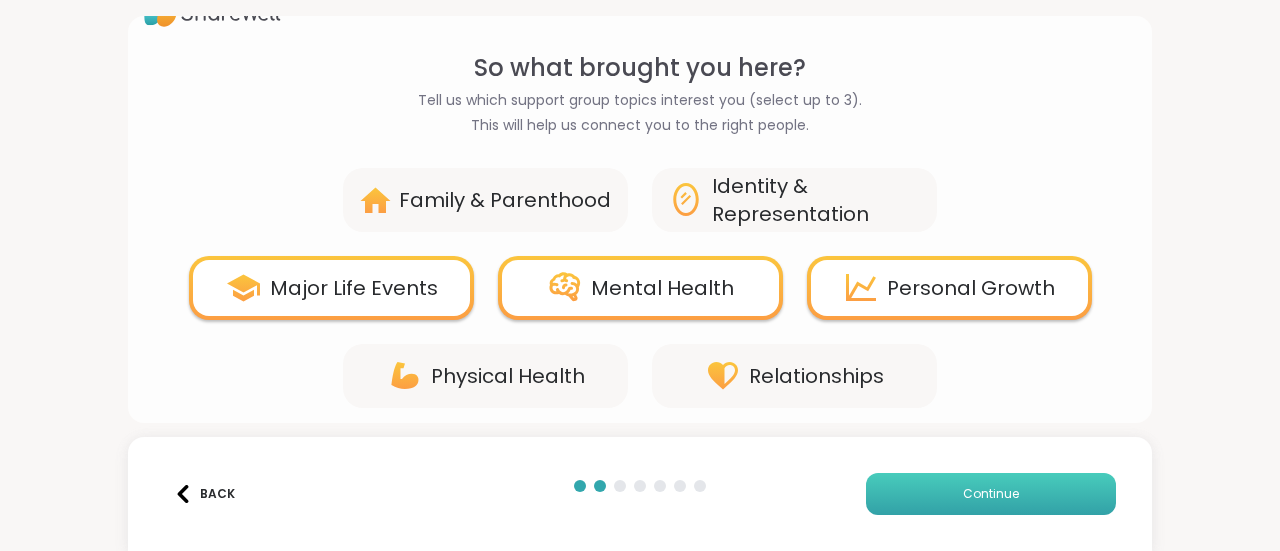 click on "Continue" at bounding box center [991, 494] 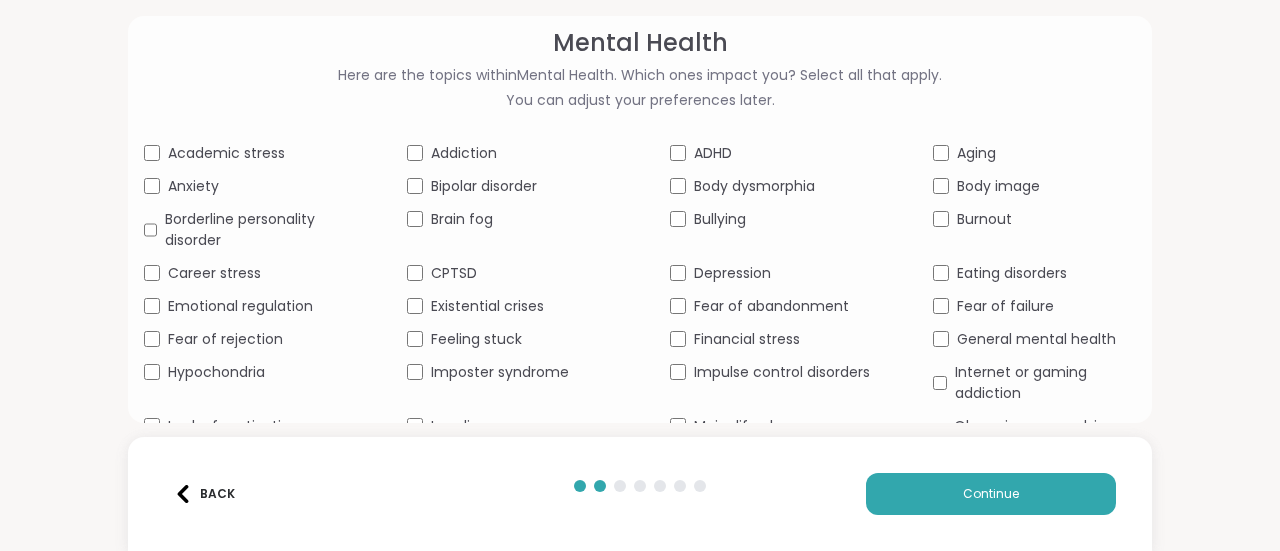scroll, scrollTop: 100, scrollLeft: 0, axis: vertical 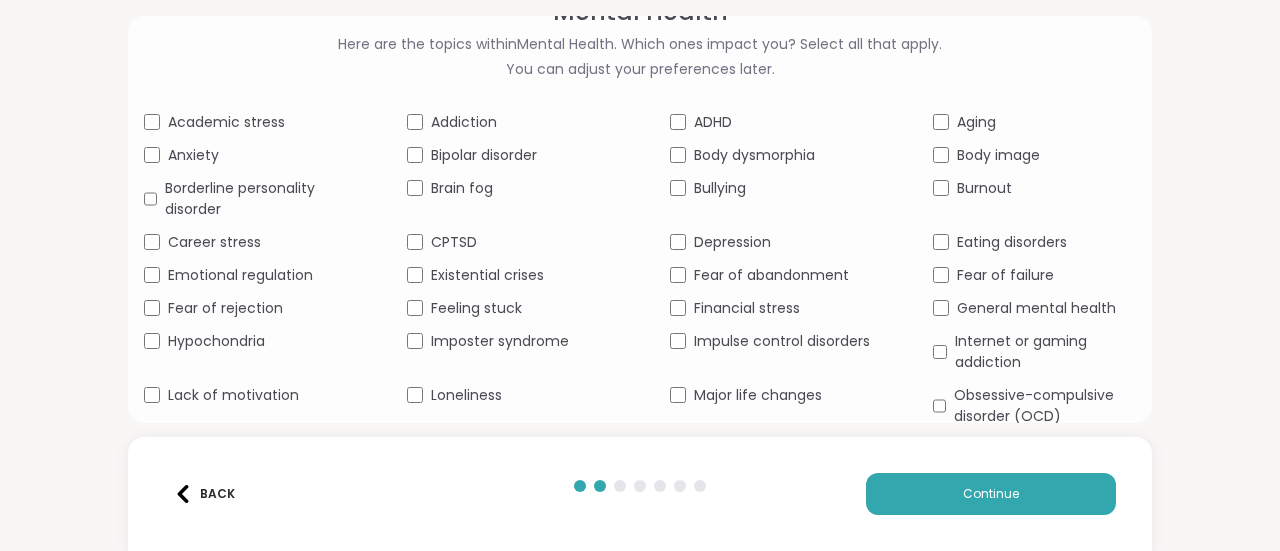 click on "Career stress" at bounding box center [214, 242] 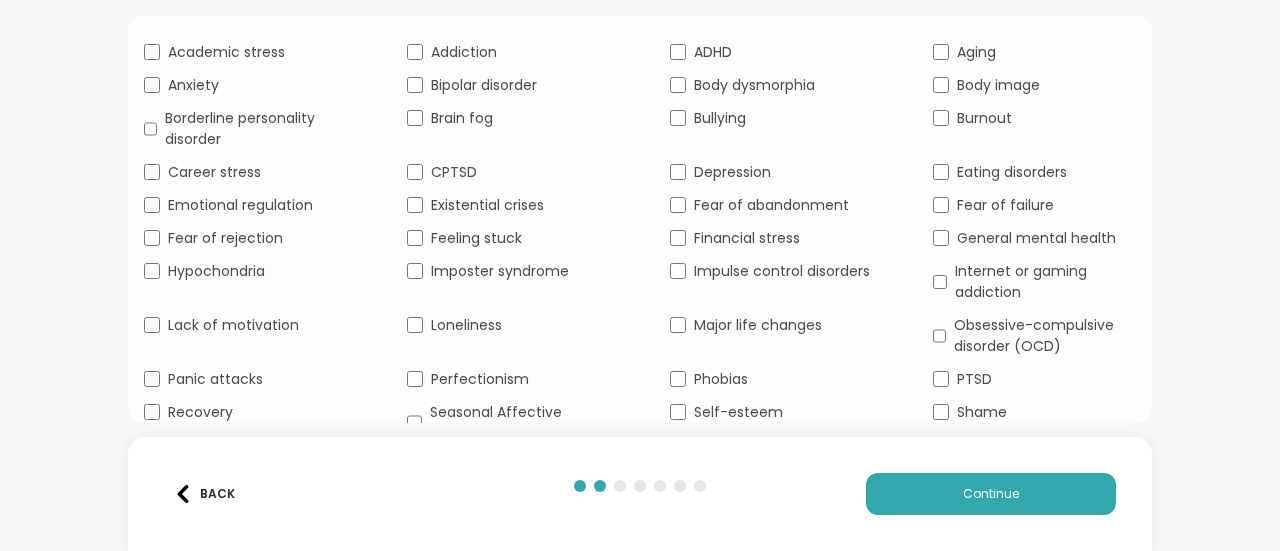 scroll, scrollTop: 200, scrollLeft: 0, axis: vertical 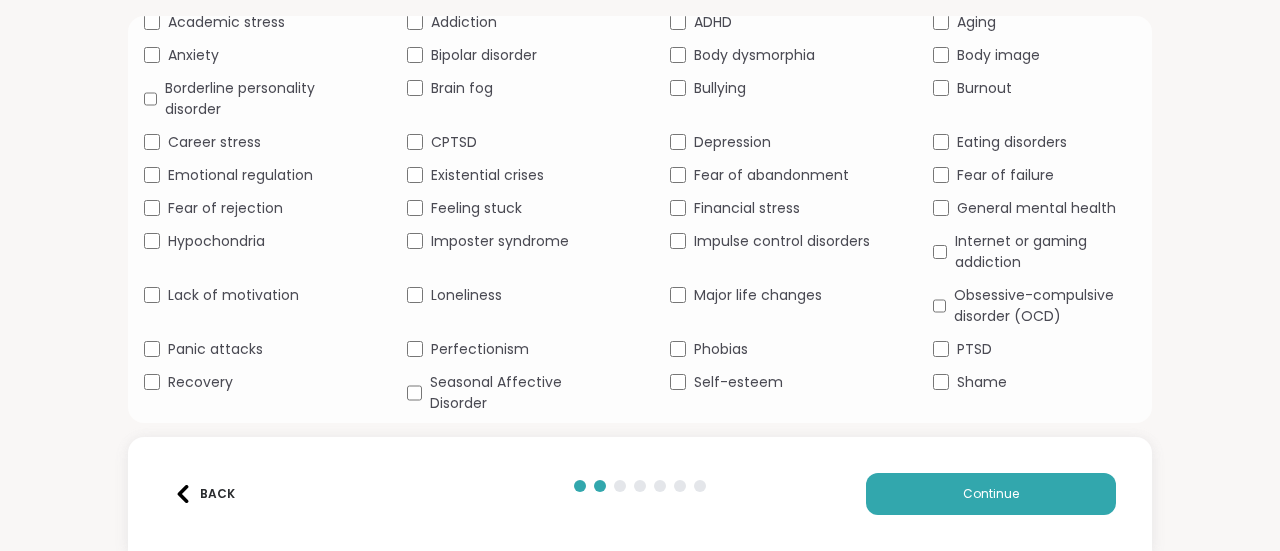 click on "Depression" at bounding box center (732, 142) 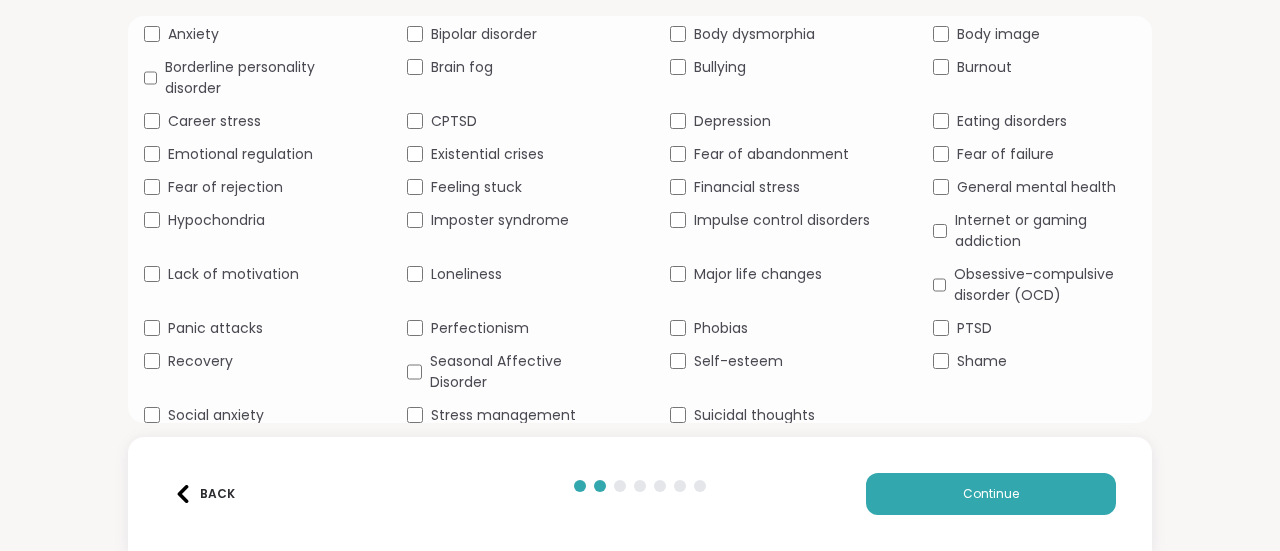 scroll, scrollTop: 223, scrollLeft: 0, axis: vertical 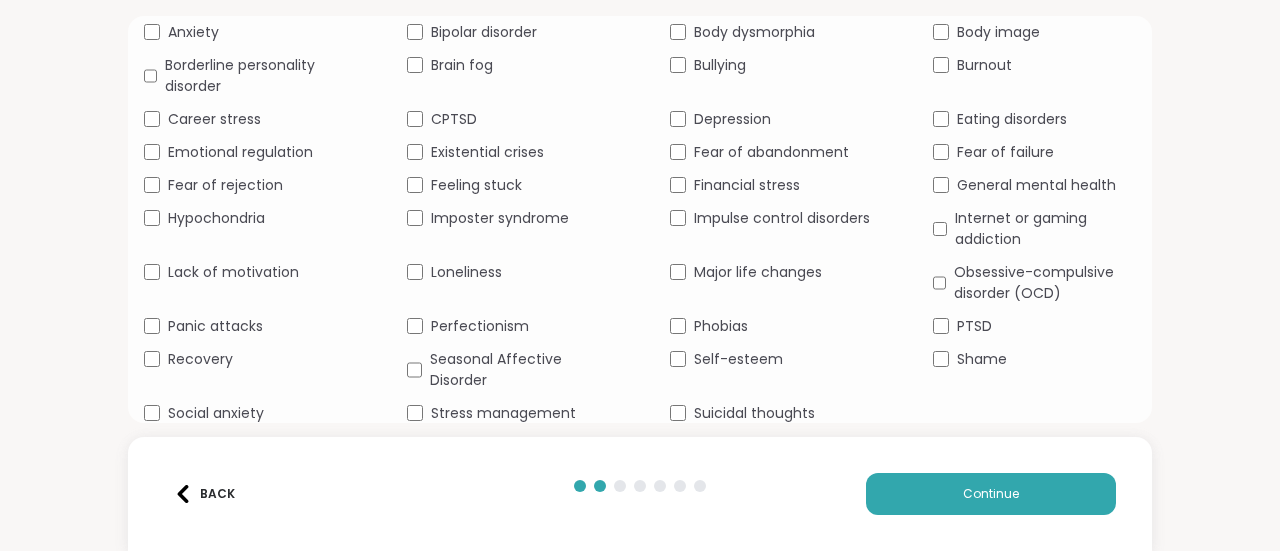 click on "Suicidal thoughts" at bounding box center [754, 413] 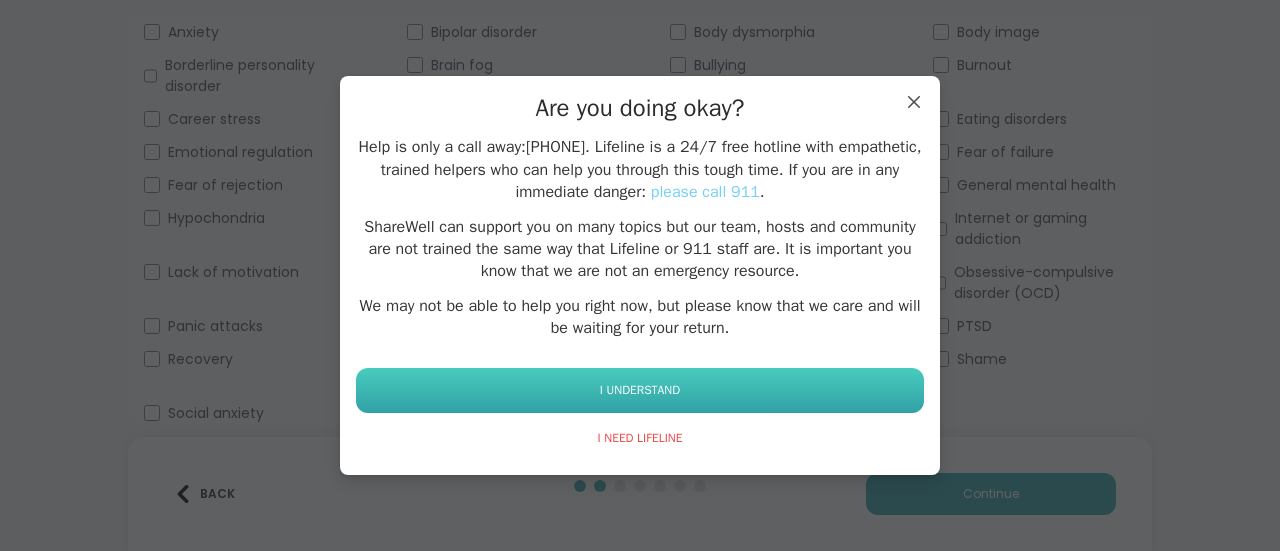 click on "I UNDERSTAND" at bounding box center [640, 390] 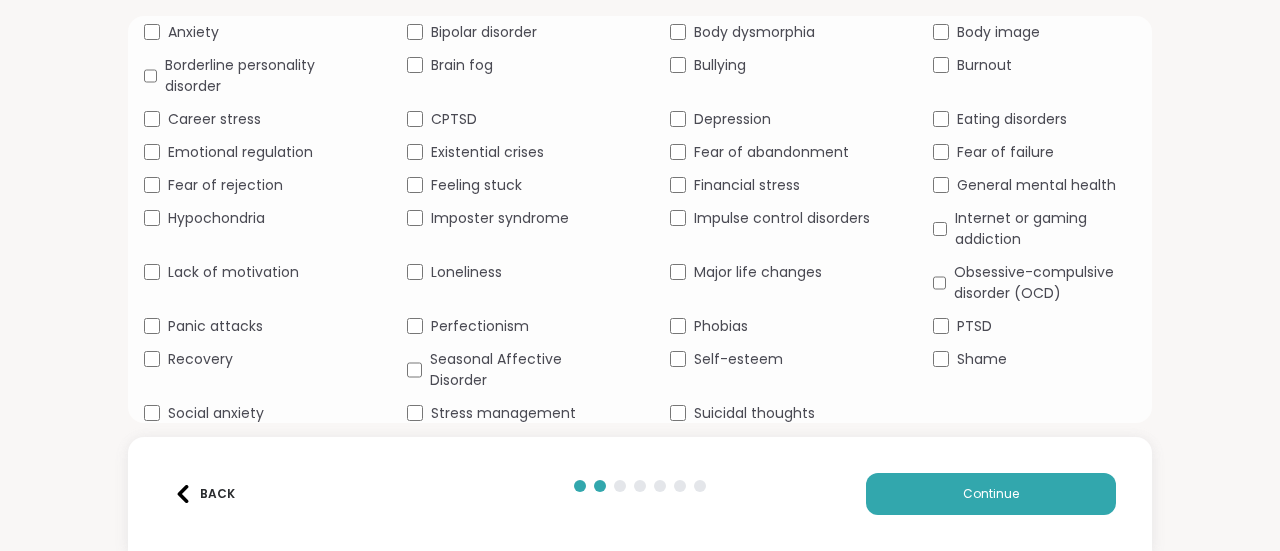 click on "Suicidal thoughts" at bounding box center (754, 413) 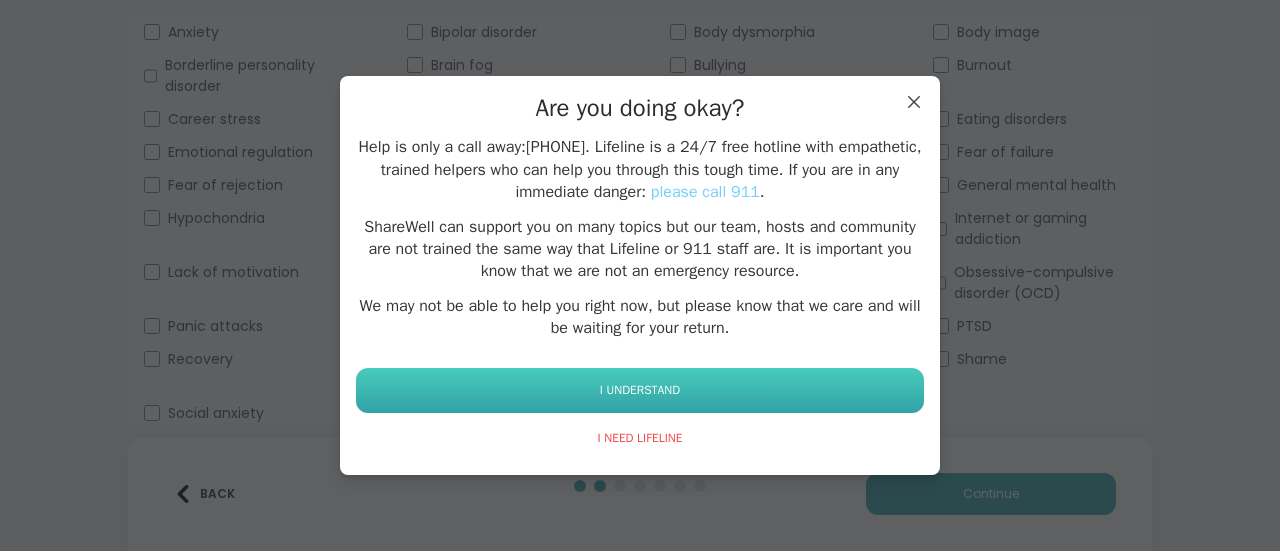 click on "I UNDERSTAND" at bounding box center (640, 390) 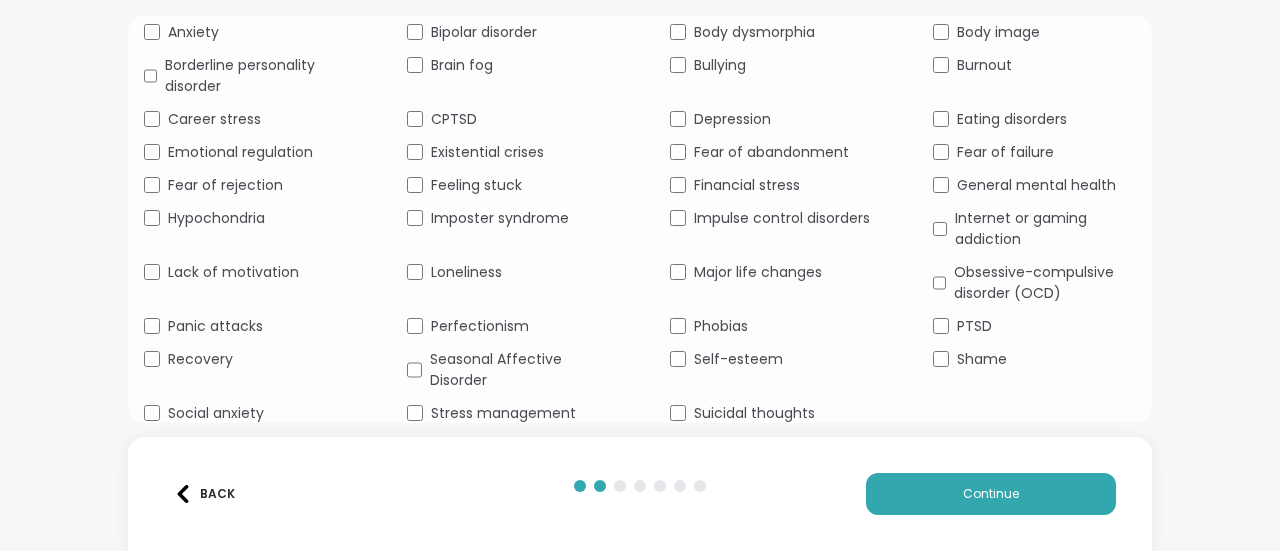 click on "Social anxiety" at bounding box center [216, 413] 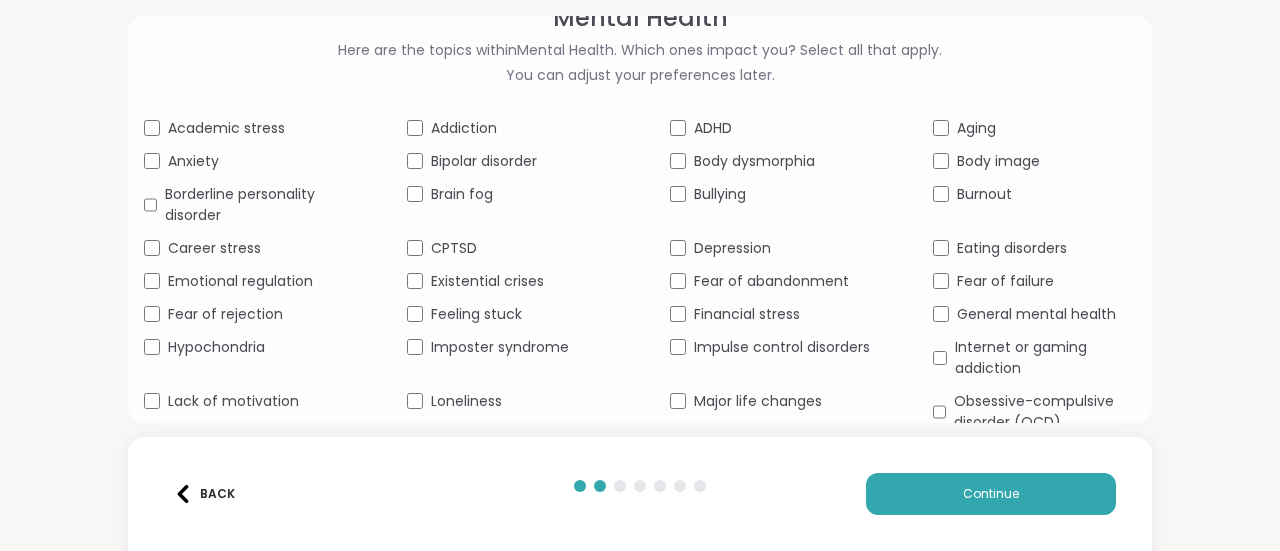 scroll, scrollTop: 123, scrollLeft: 0, axis: vertical 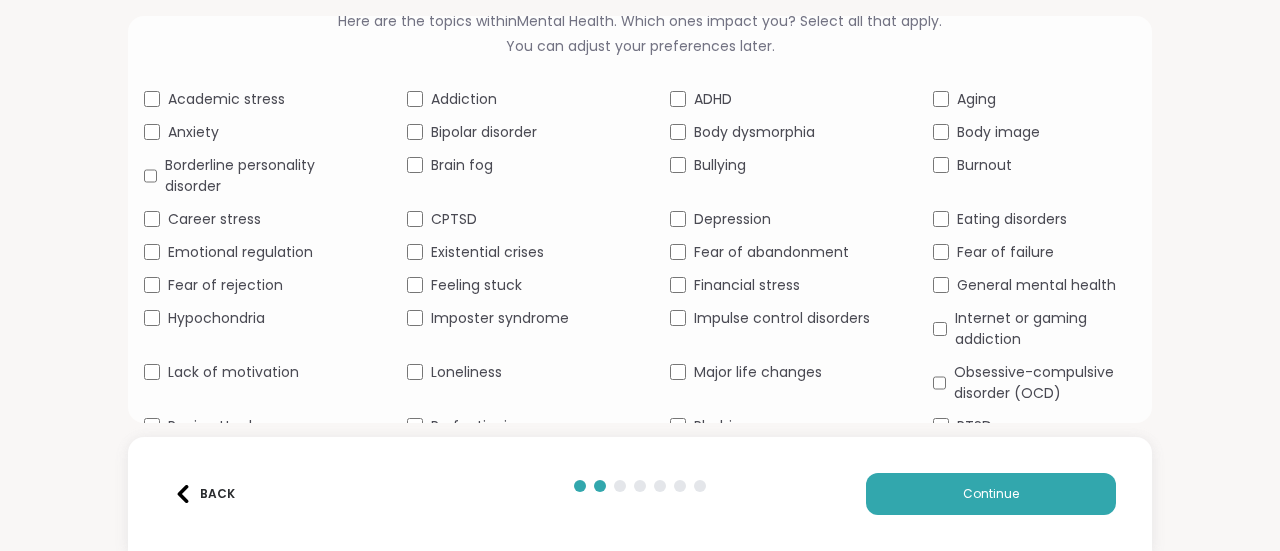 click on "Addiction" at bounding box center (464, 99) 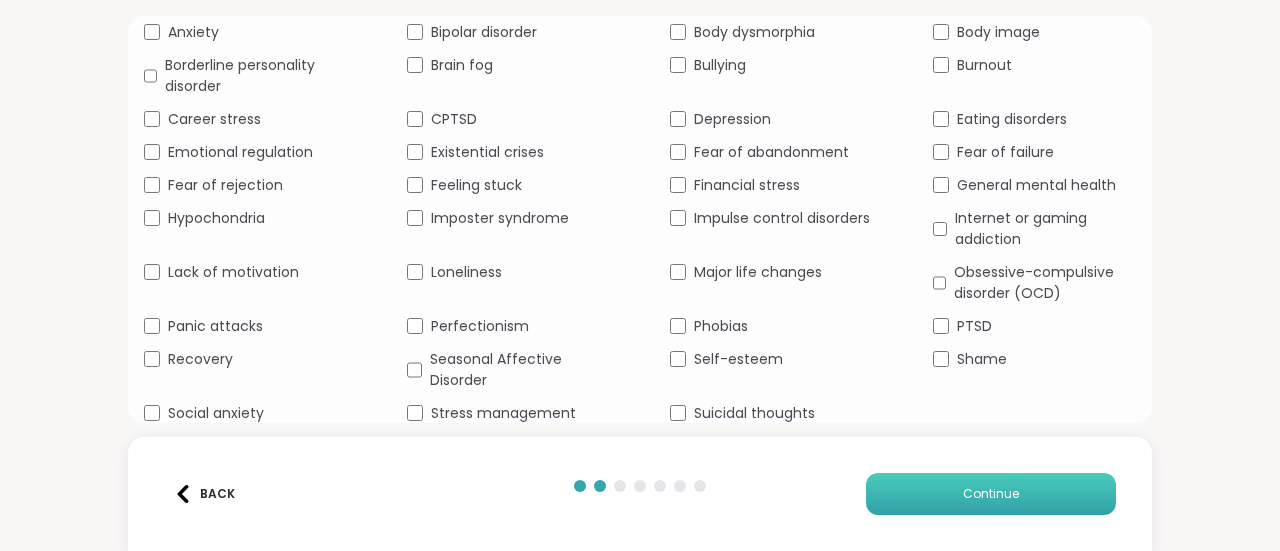 click on "Continue" at bounding box center (991, 494) 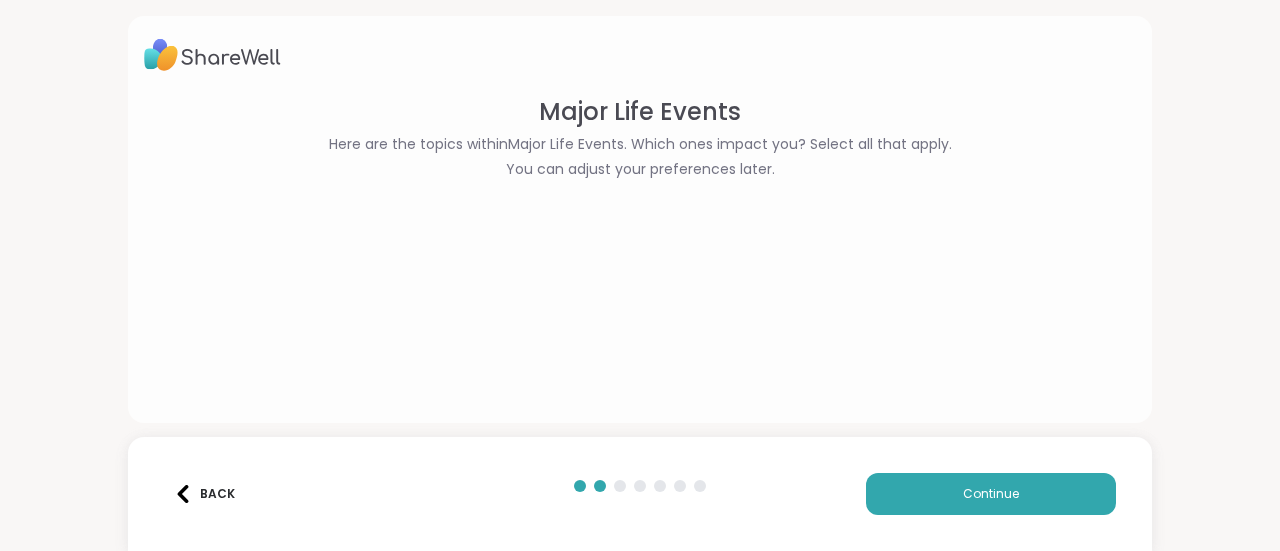 scroll, scrollTop: 0, scrollLeft: 0, axis: both 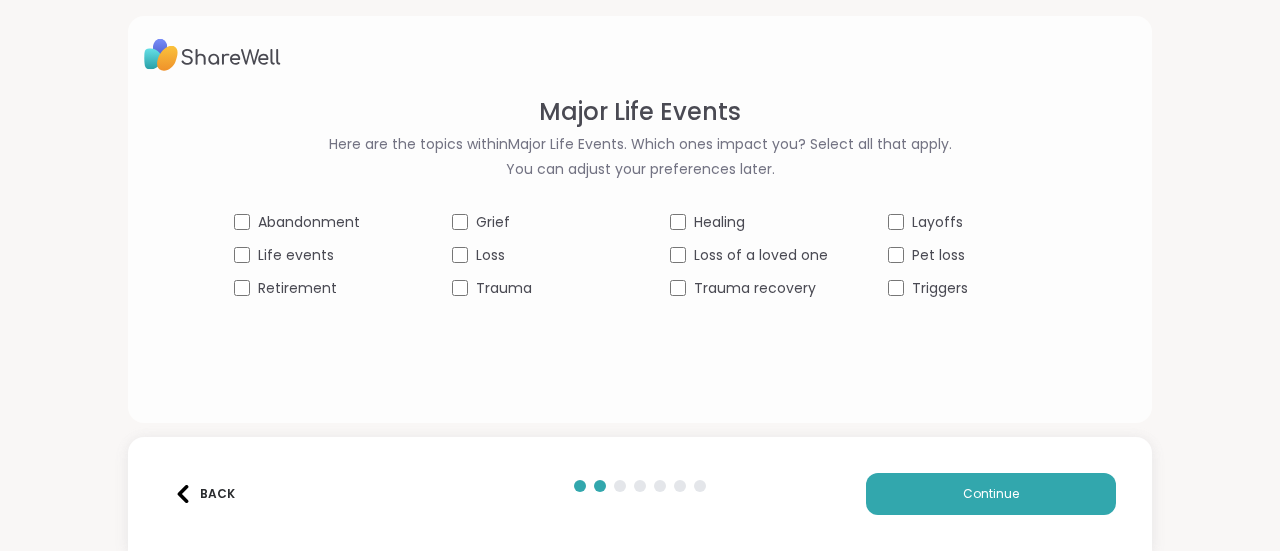 click on "Triggers" at bounding box center [940, 288] 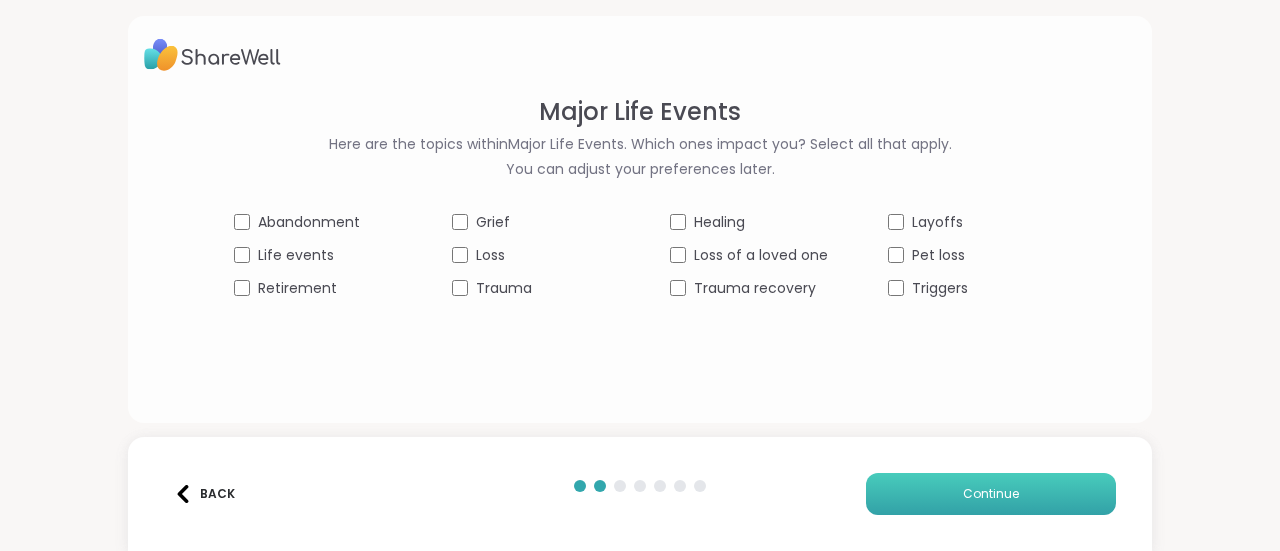 click on "Continue" at bounding box center [991, 494] 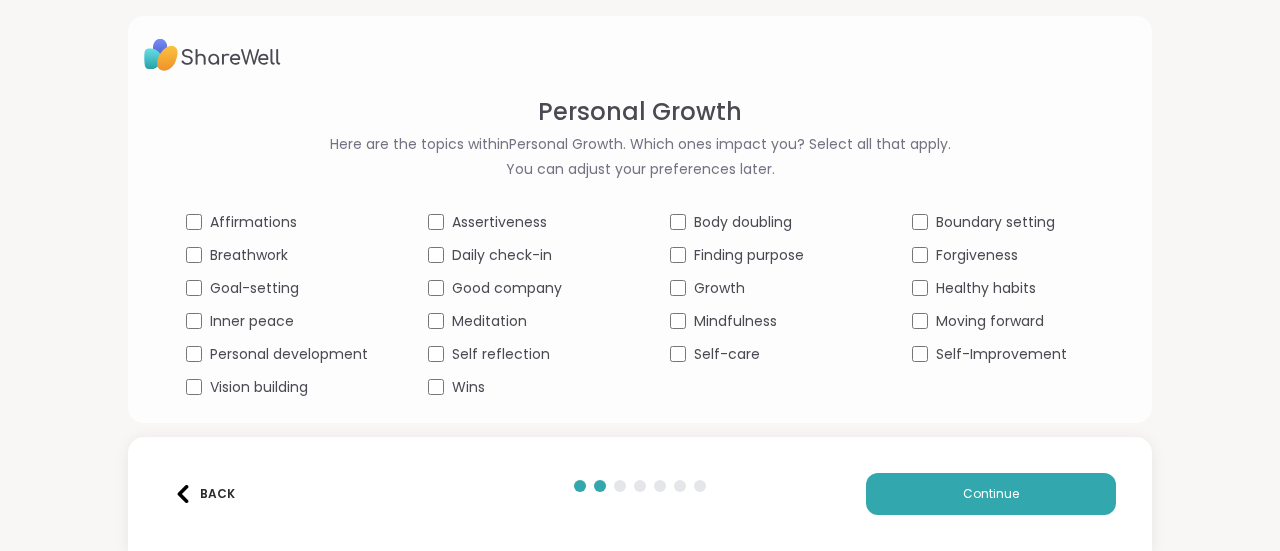 click on "Daily check-in" at bounding box center [502, 255] 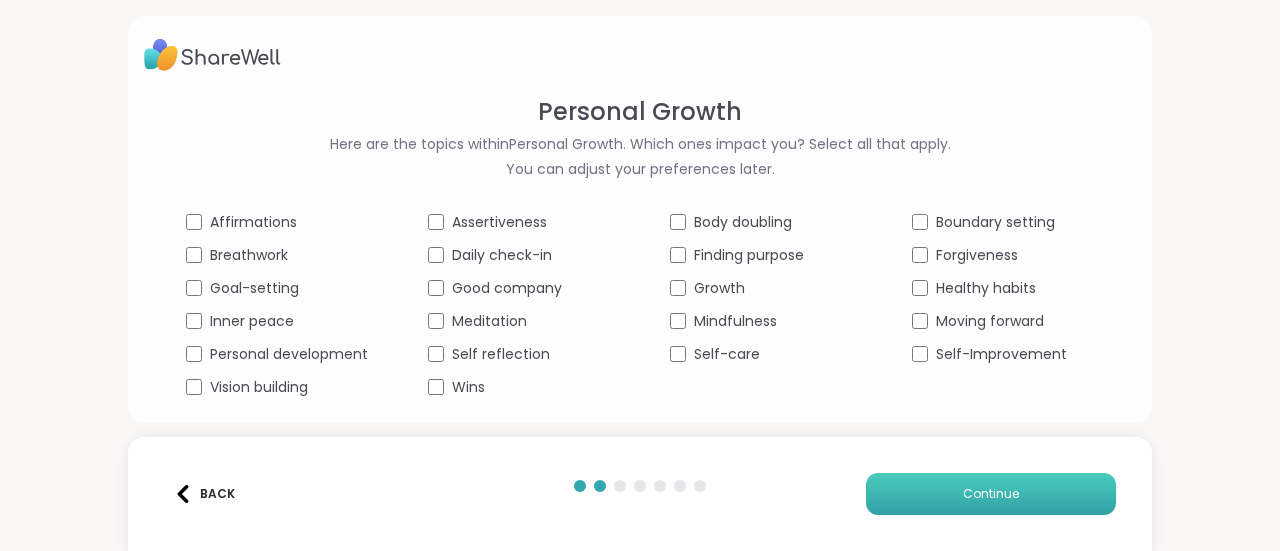 click on "Continue" at bounding box center (991, 494) 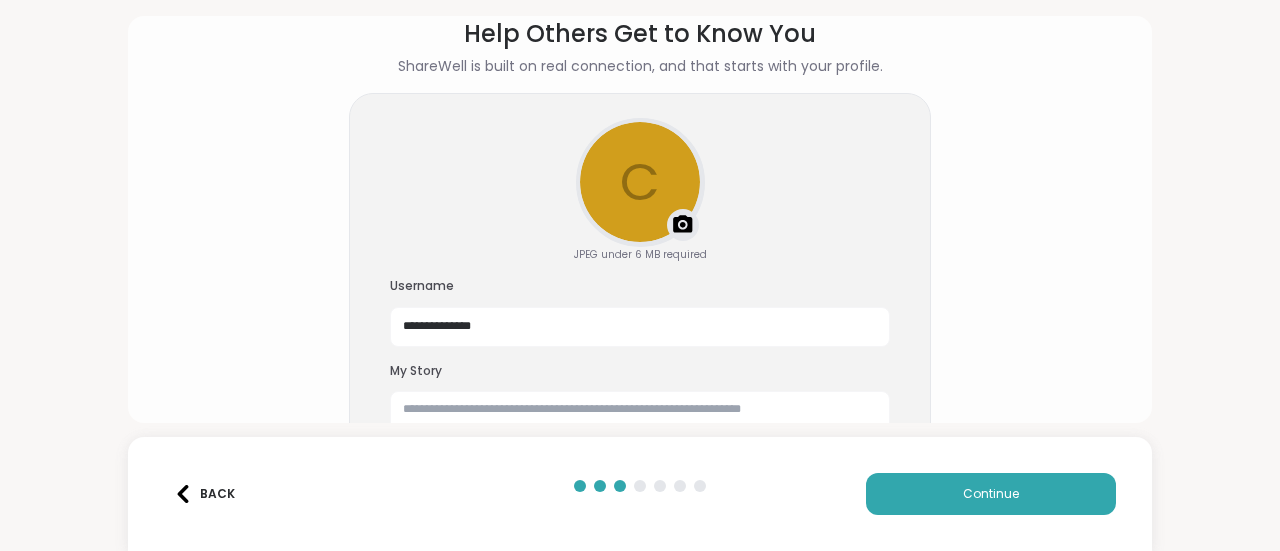 scroll, scrollTop: 171, scrollLeft: 0, axis: vertical 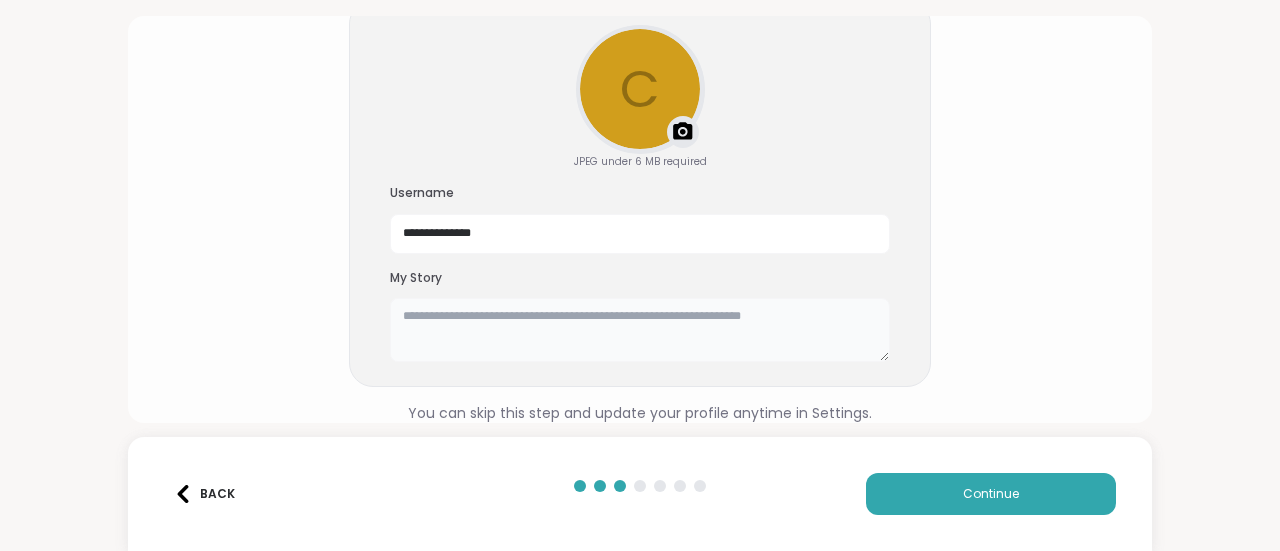 click at bounding box center (640, 330) 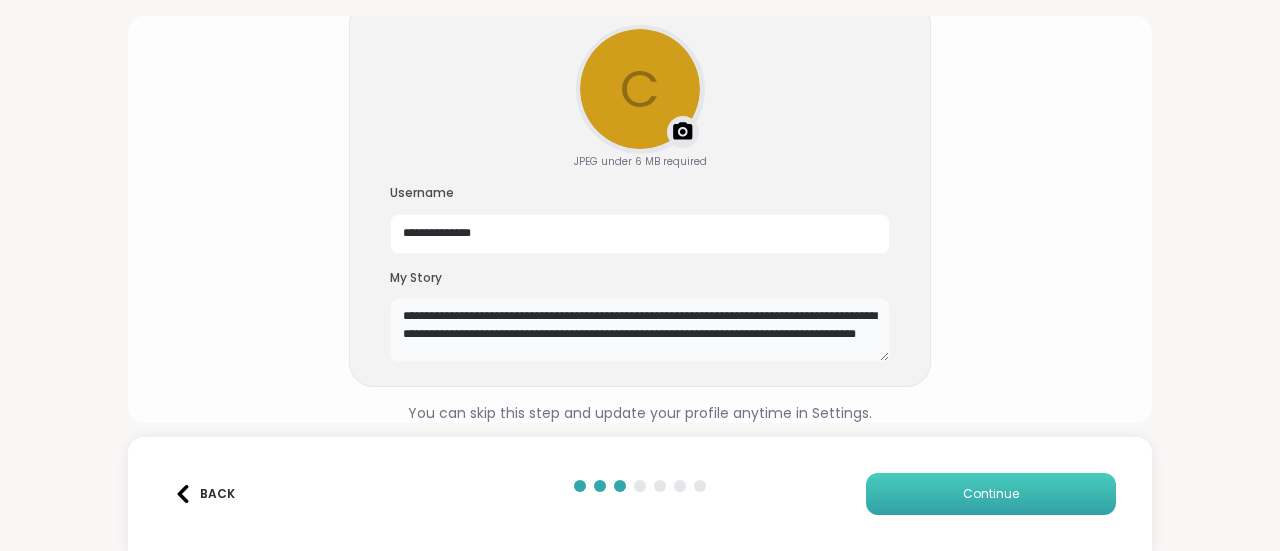 type on "**********" 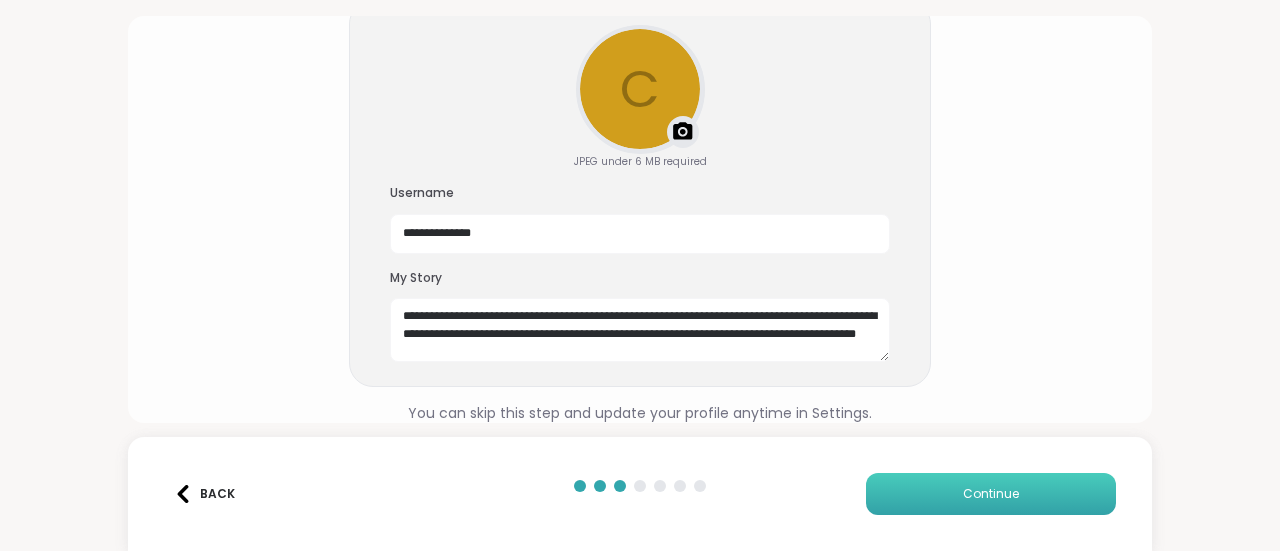 drag, startPoint x: 878, startPoint y: 503, endPoint x: 888, endPoint y: 478, distance: 26.925823 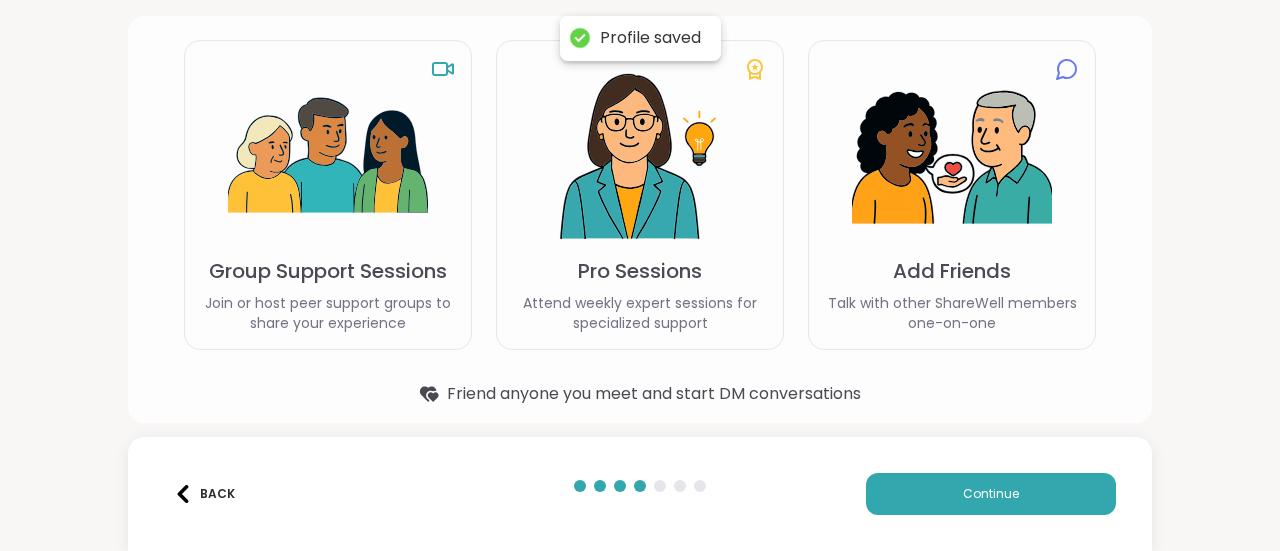 scroll, scrollTop: 184, scrollLeft: 0, axis: vertical 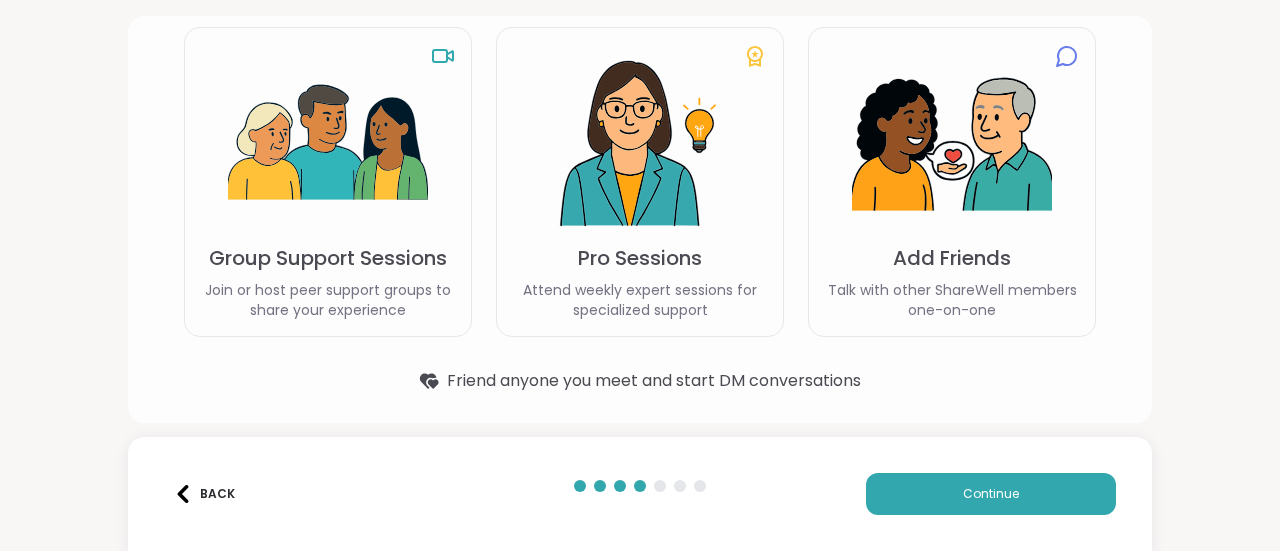 click at bounding box center [640, 144] 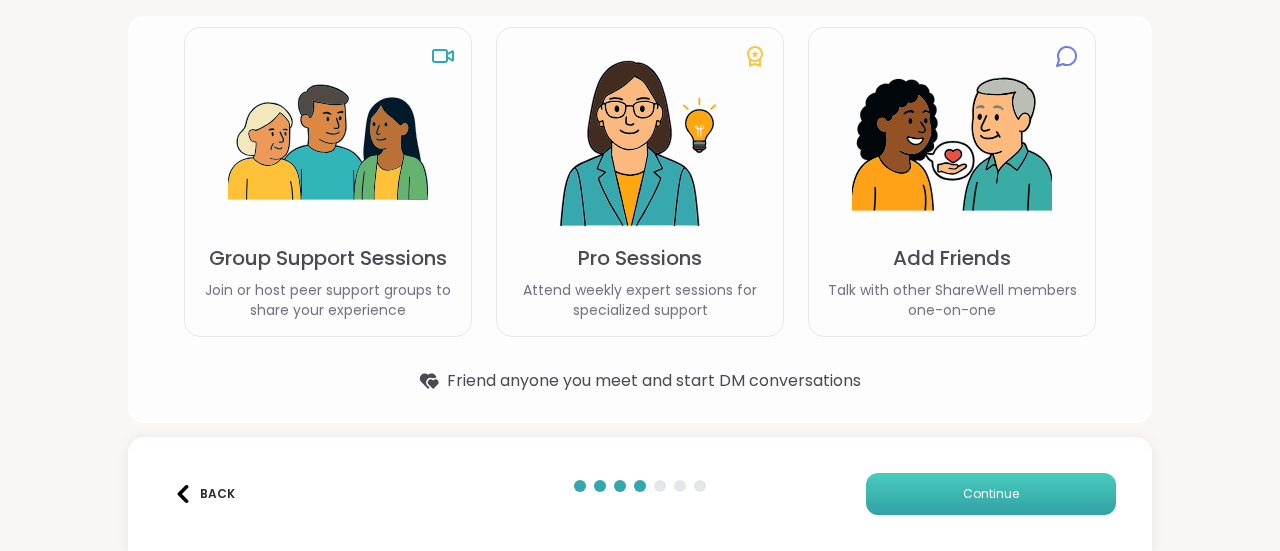 click on "Continue" at bounding box center (991, 494) 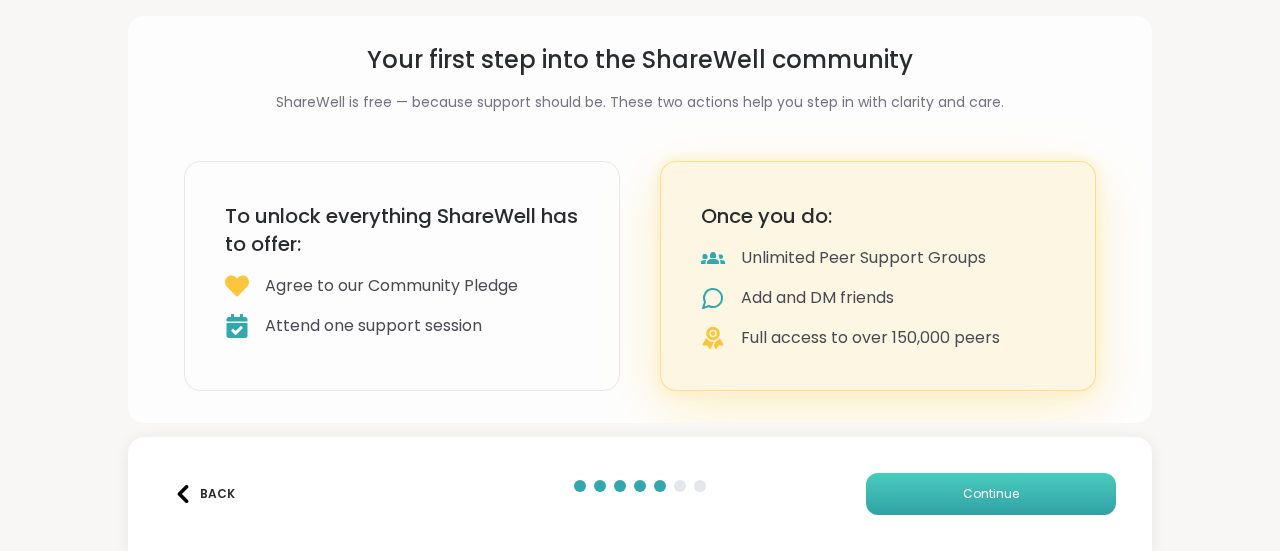 scroll, scrollTop: 64, scrollLeft: 0, axis: vertical 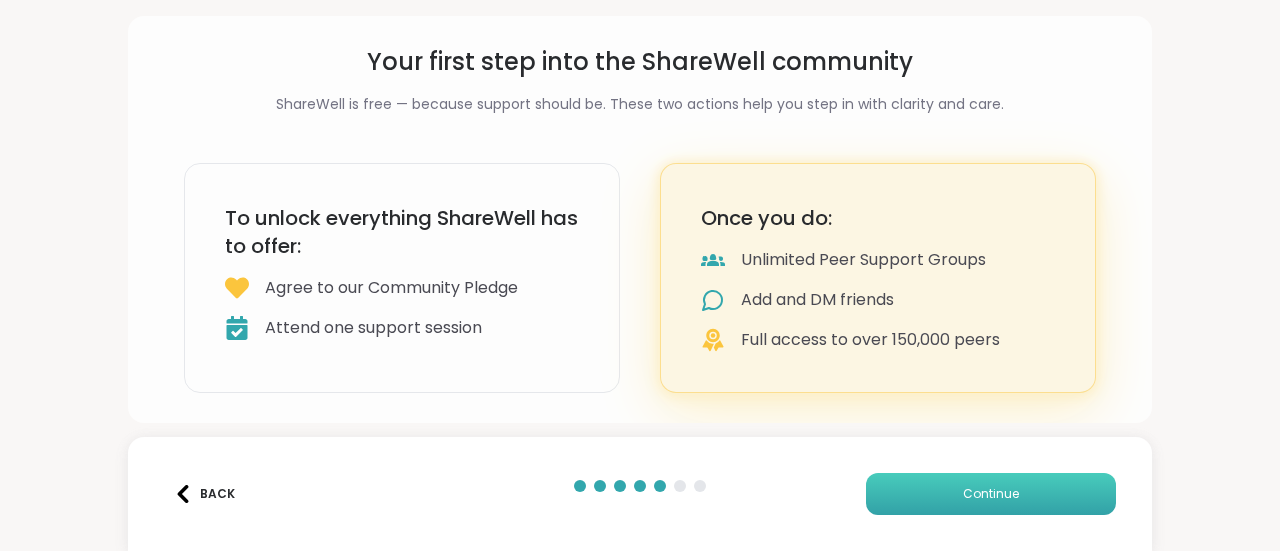 click on "Continue" at bounding box center (991, 494) 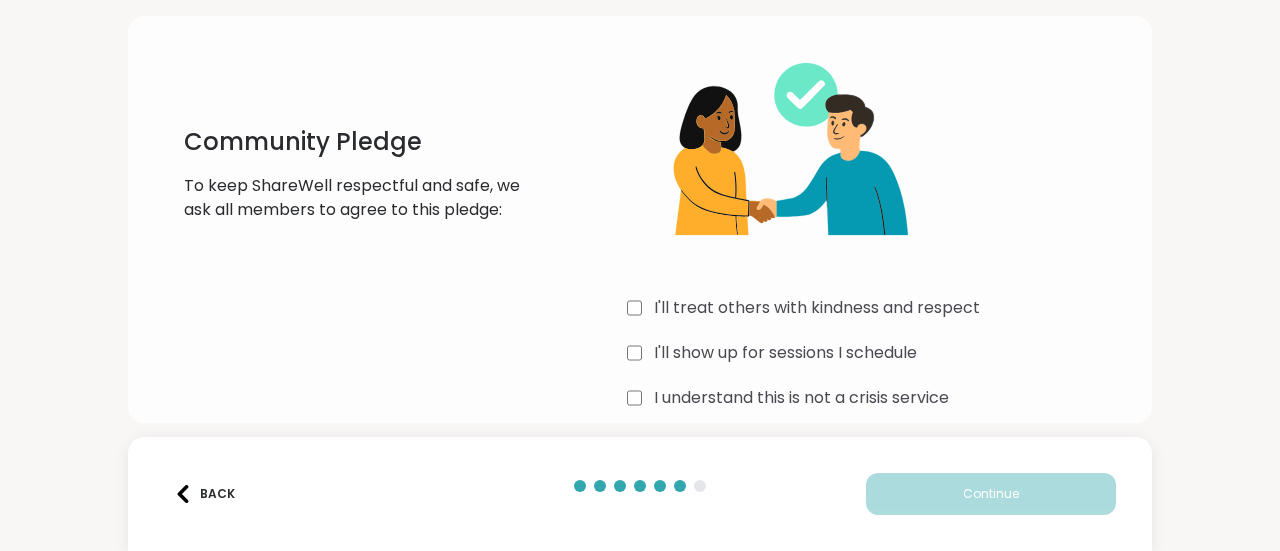 click on "I'll treat others with kindness and respect" at bounding box center (817, 308) 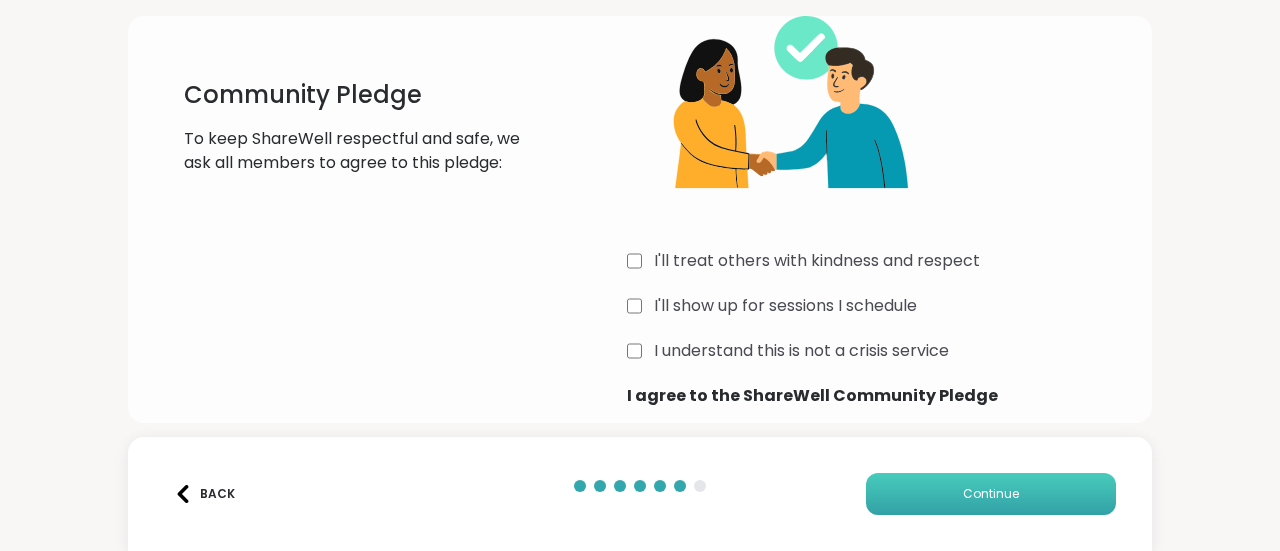 click on "Continue" at bounding box center (991, 494) 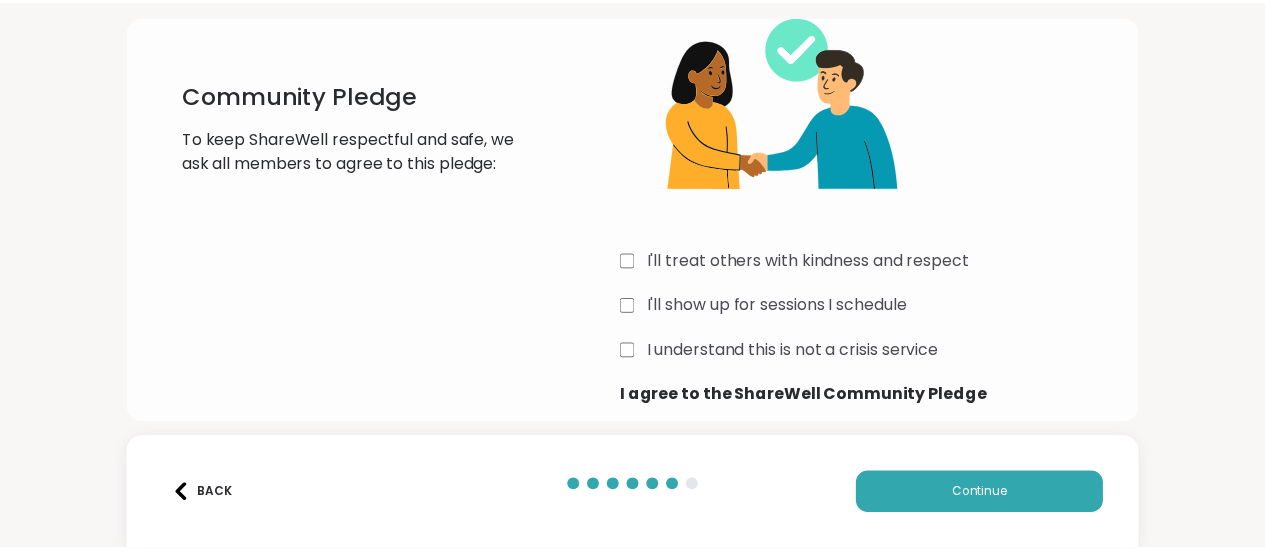 scroll, scrollTop: 18, scrollLeft: 0, axis: vertical 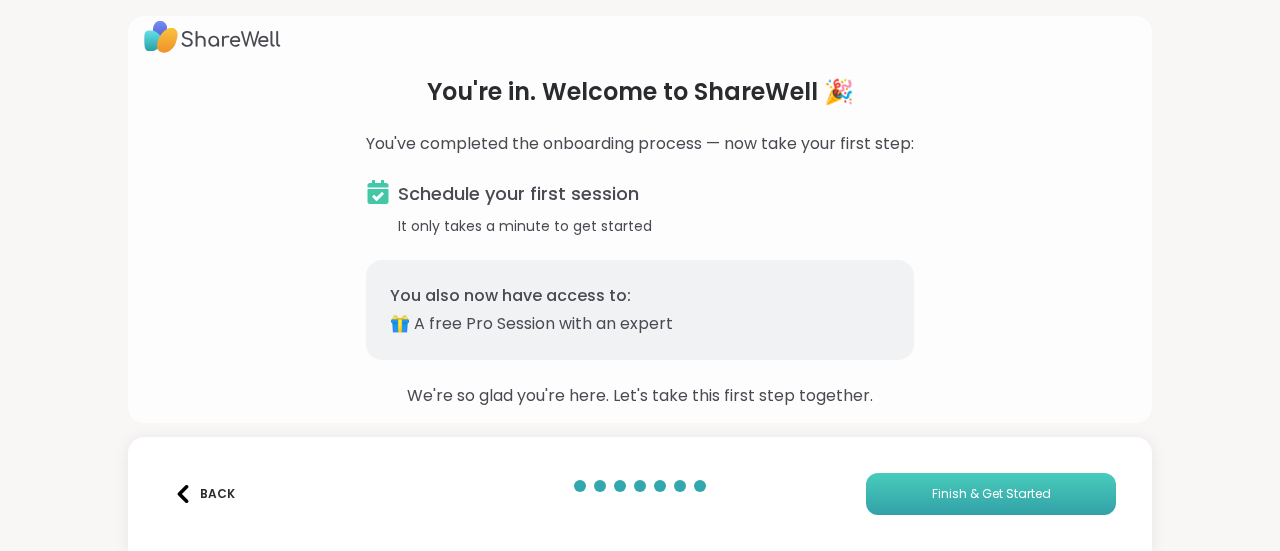 click on "Finish & Get Started" at bounding box center (991, 494) 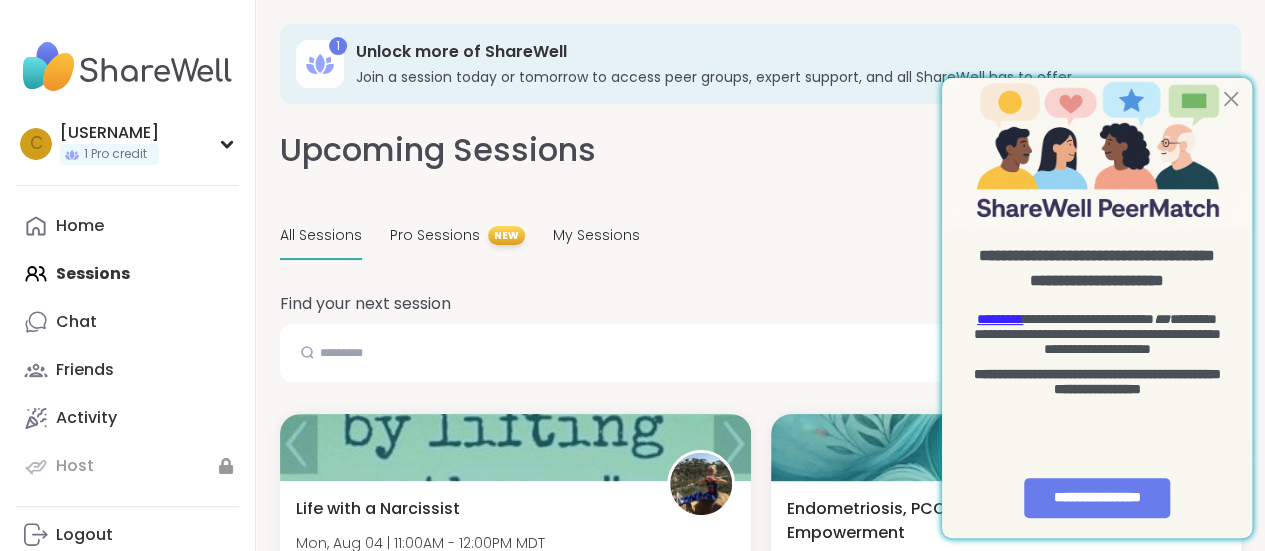 scroll, scrollTop: 0, scrollLeft: 0, axis: both 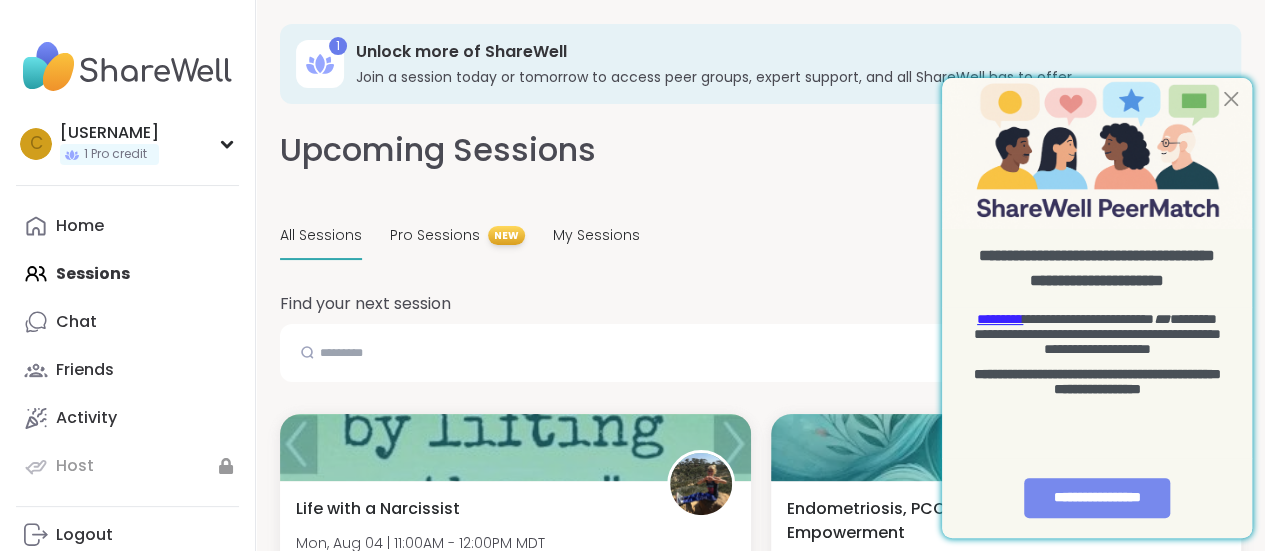 click on "**********" at bounding box center (1097, 498) 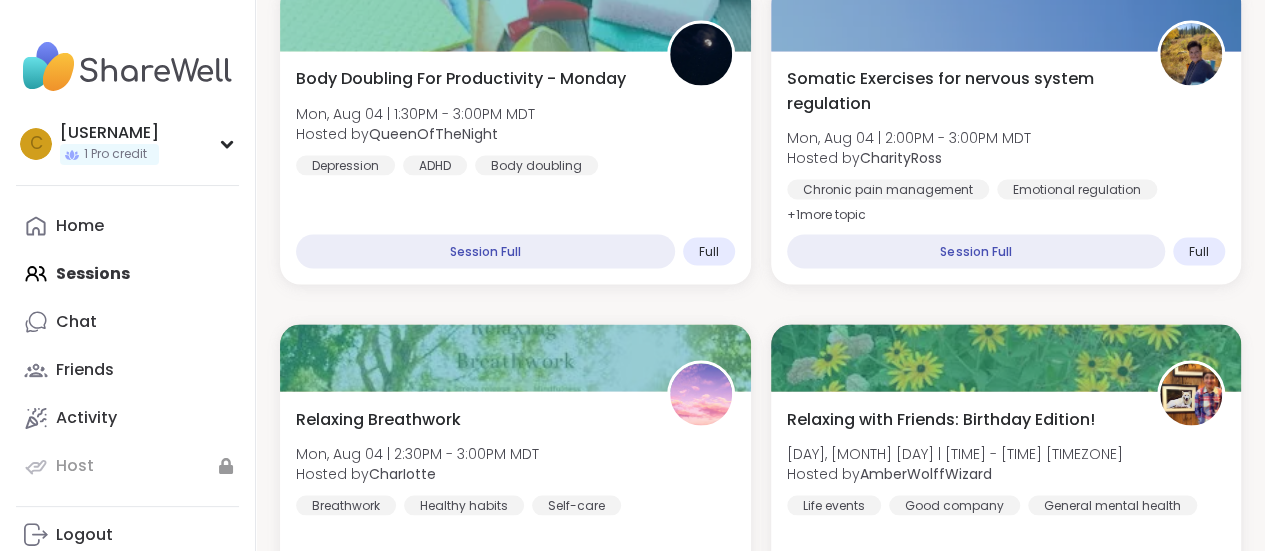 scroll, scrollTop: 1800, scrollLeft: 0, axis: vertical 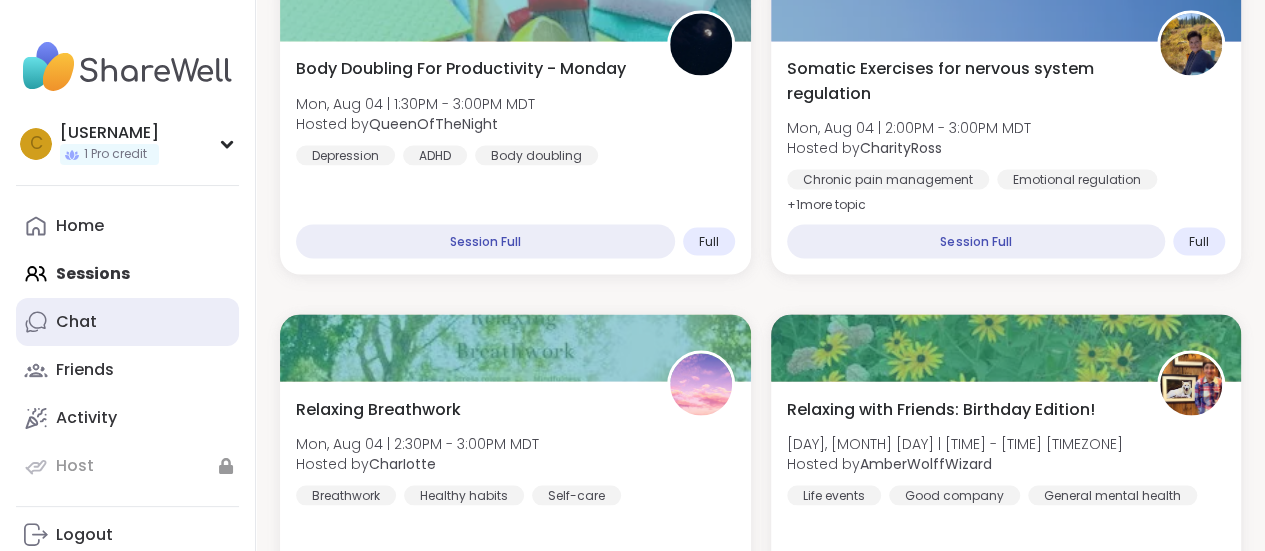 click on "Chat" at bounding box center [76, 322] 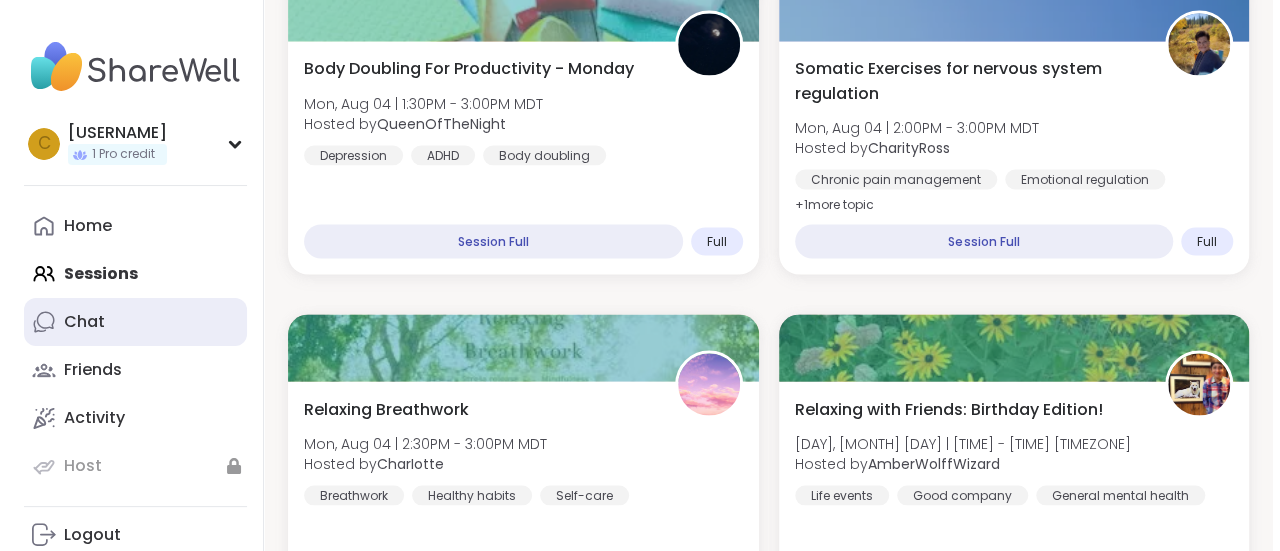 scroll, scrollTop: 0, scrollLeft: 0, axis: both 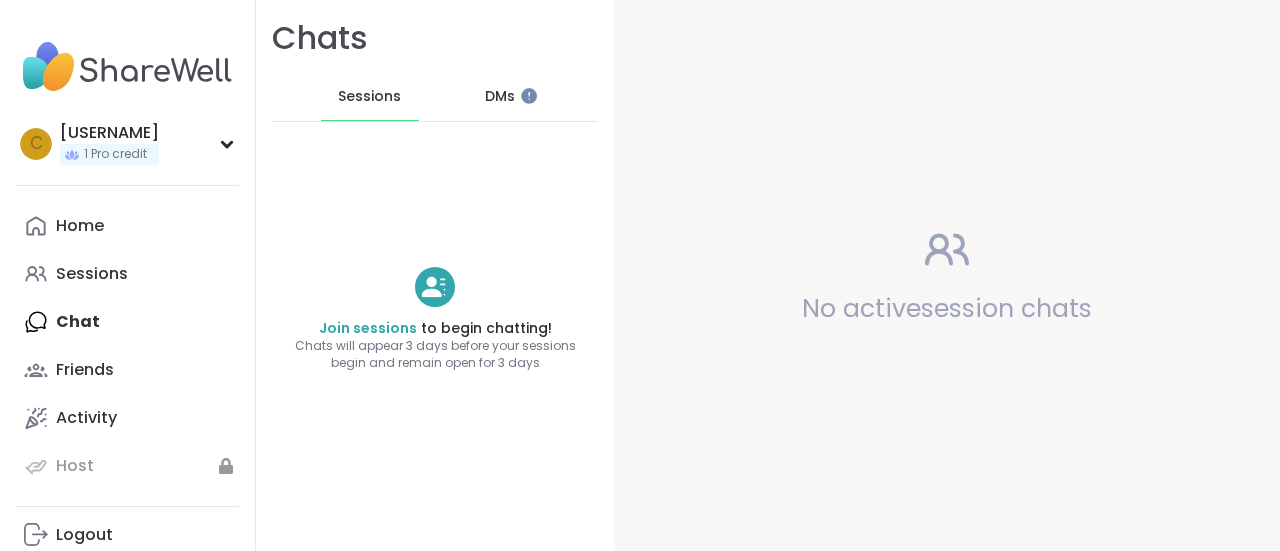 click on "DMs" at bounding box center (500, 97) 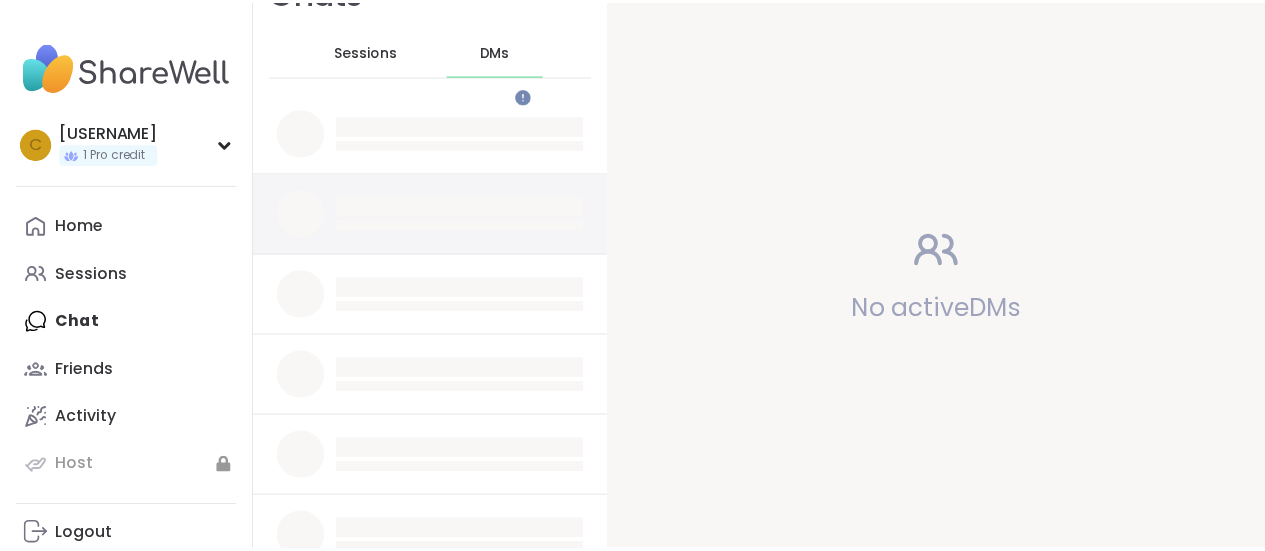 scroll, scrollTop: 0, scrollLeft: 0, axis: both 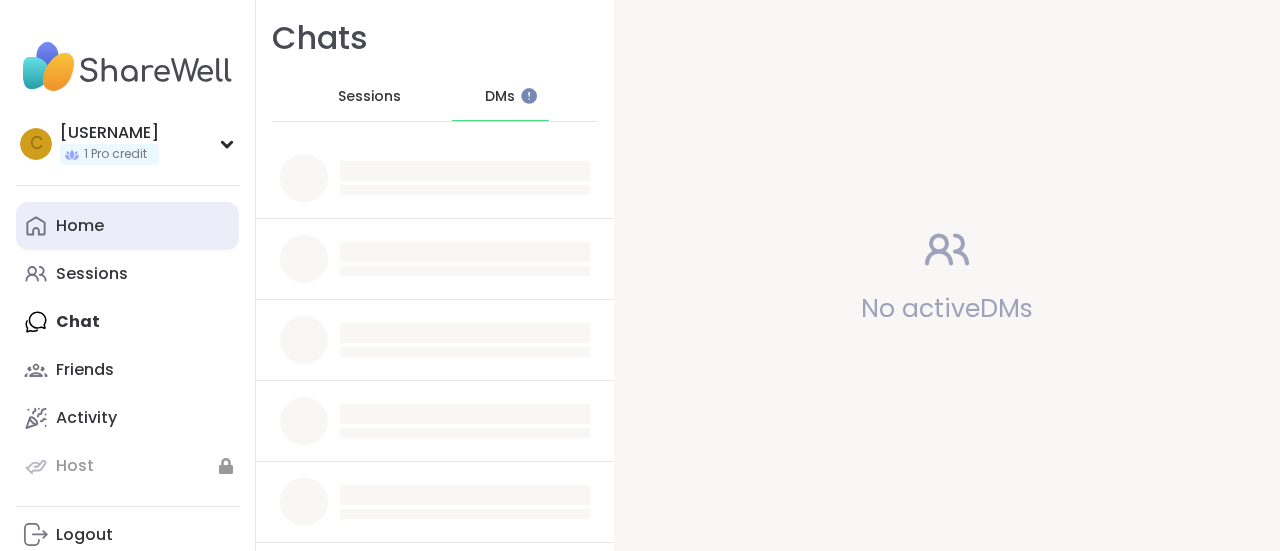 click on "Home" at bounding box center [127, 226] 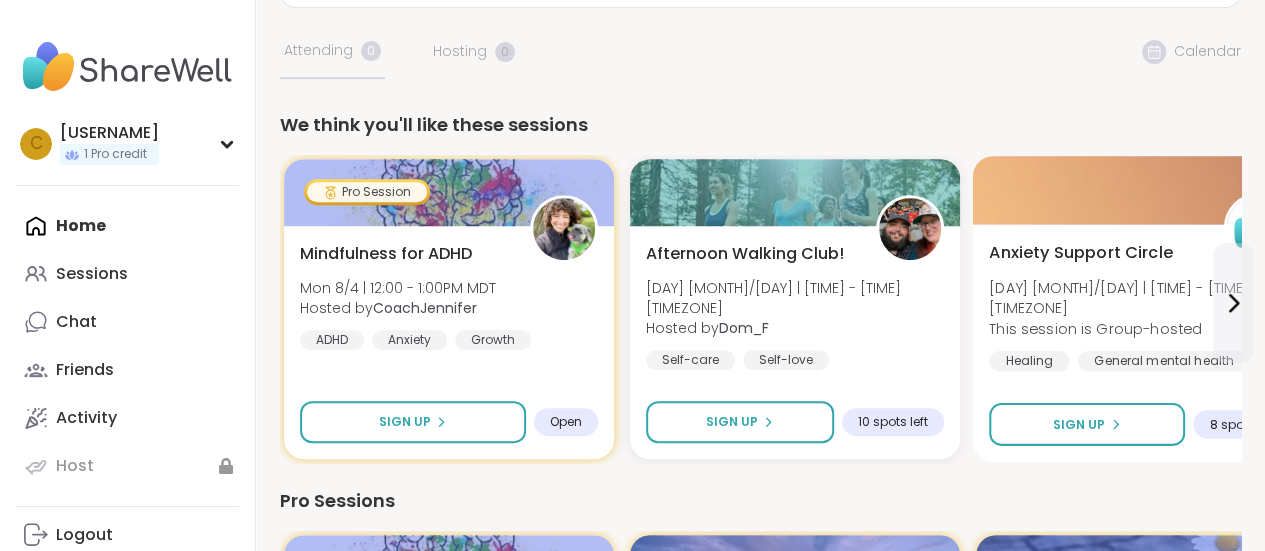 scroll, scrollTop: 400, scrollLeft: 0, axis: vertical 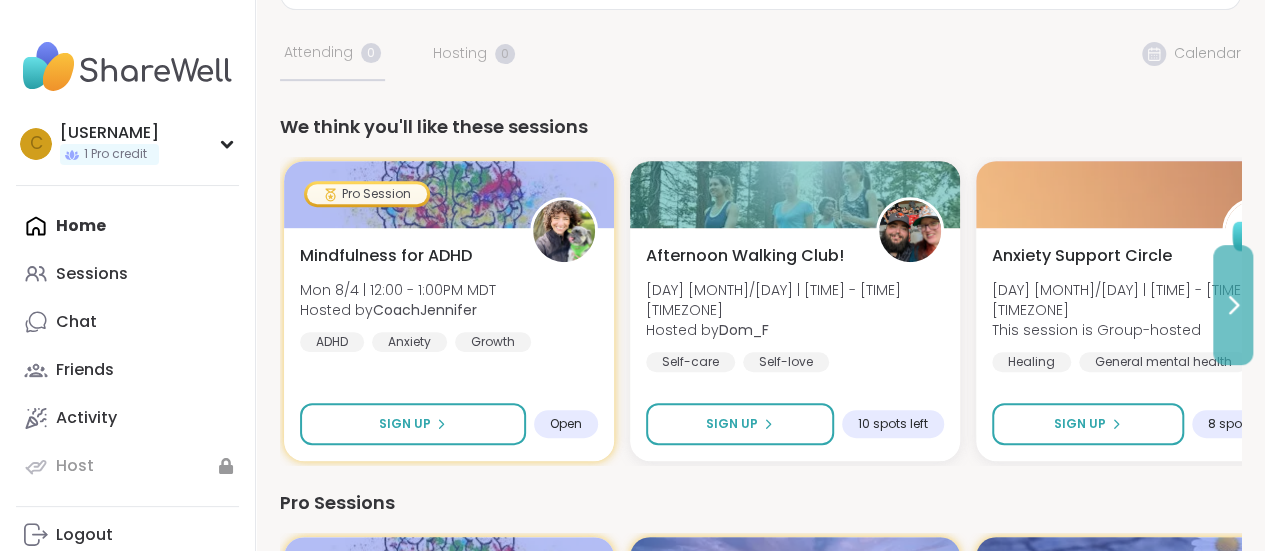 click at bounding box center [1233, 305] 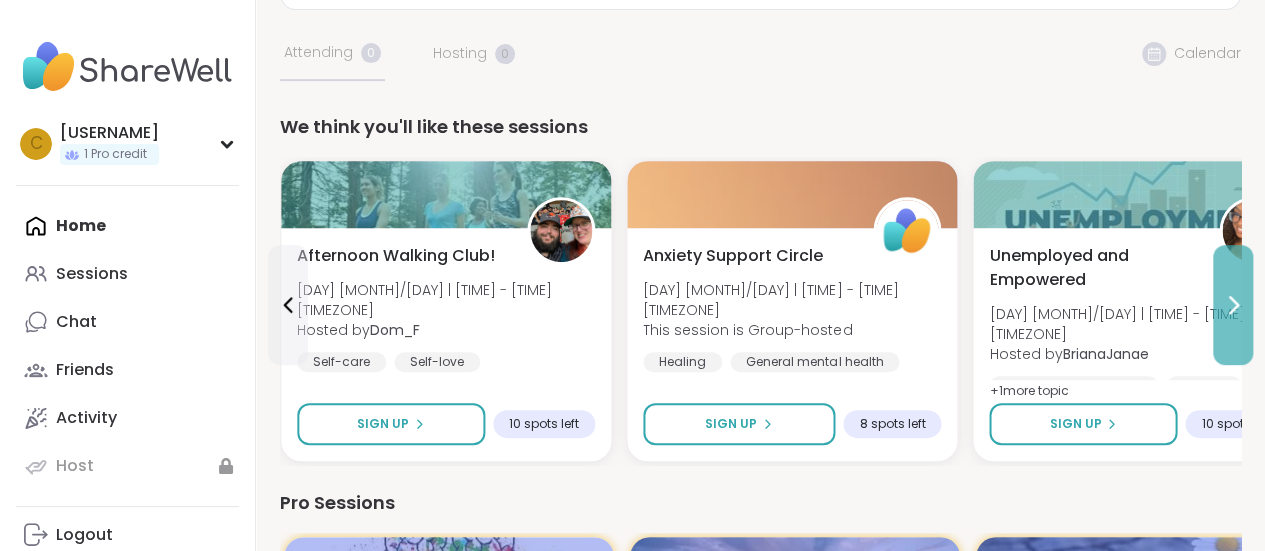click at bounding box center [1233, 305] 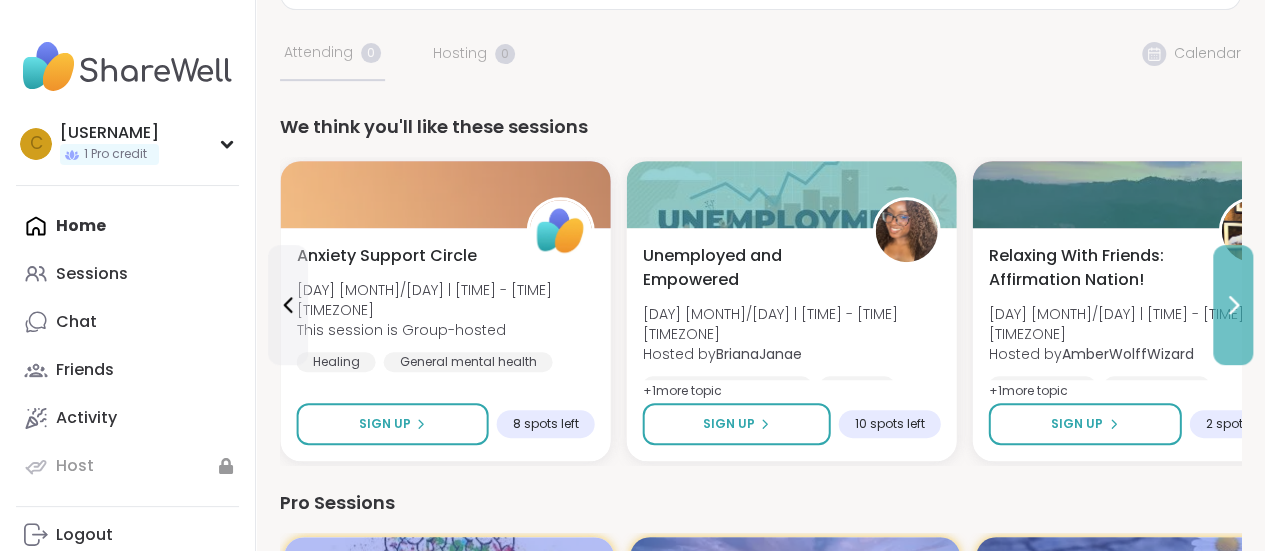 click at bounding box center (1233, 305) 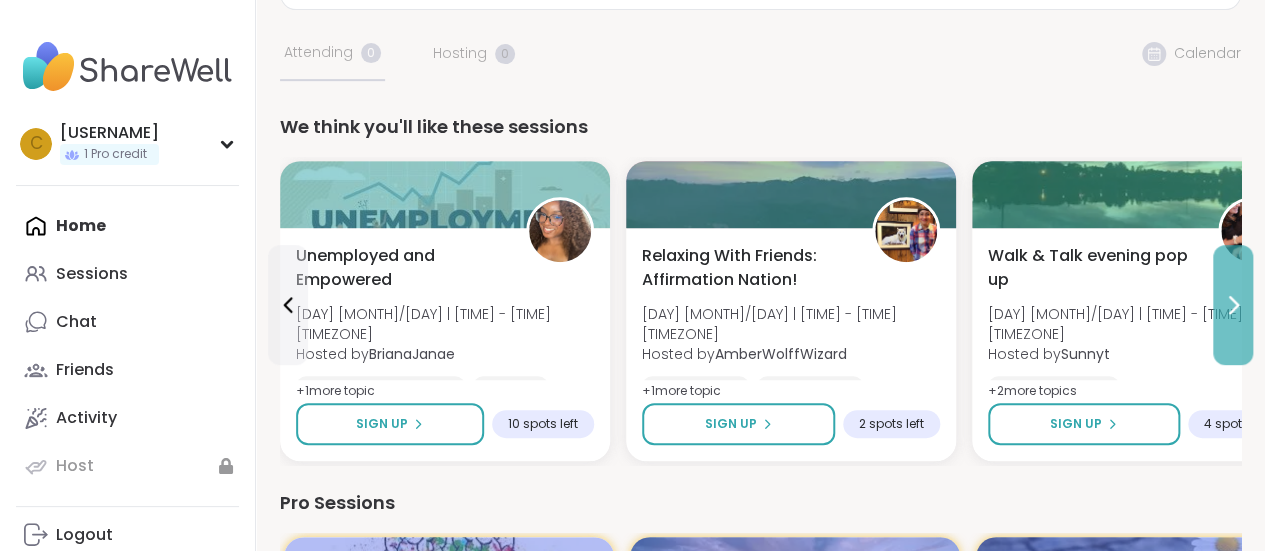 click at bounding box center [1233, 305] 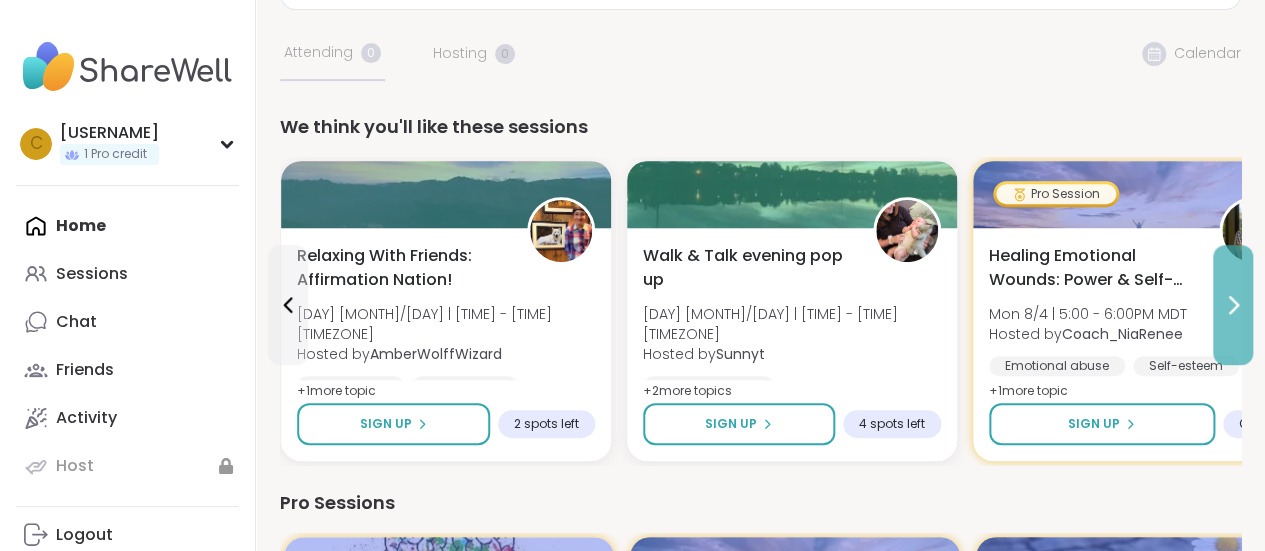 click at bounding box center (1233, 305) 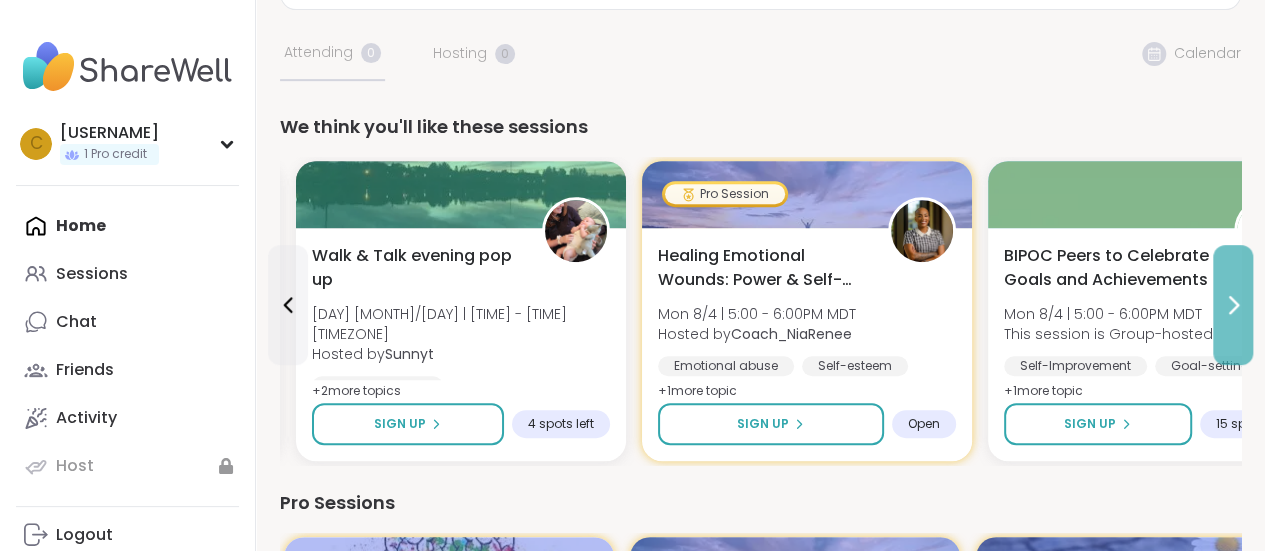 click at bounding box center [1233, 305] 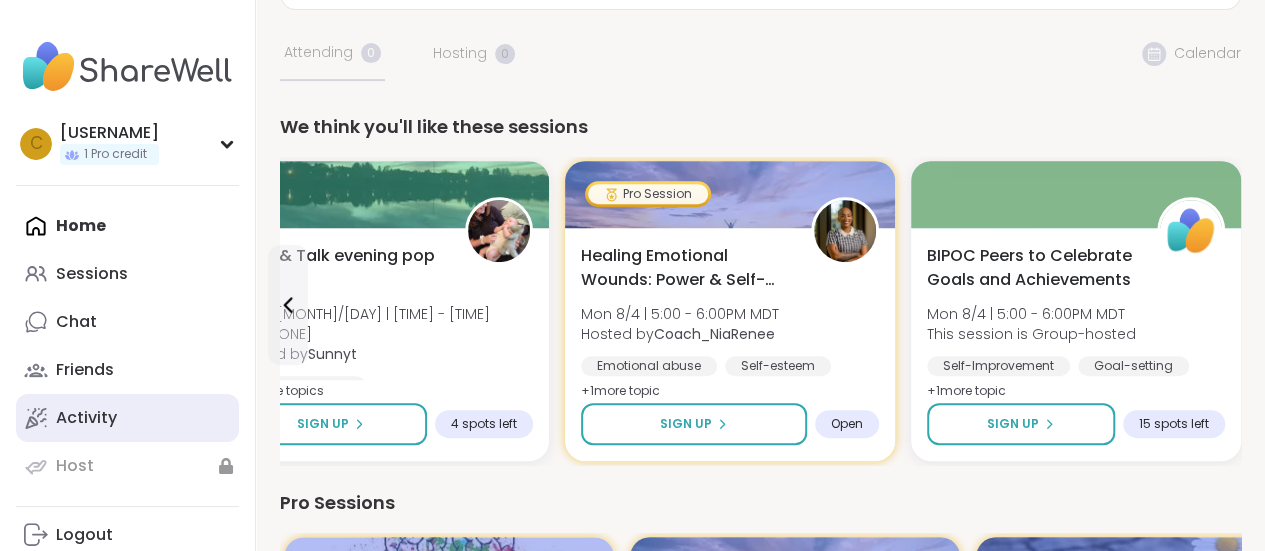 click on "Activity" at bounding box center [127, 418] 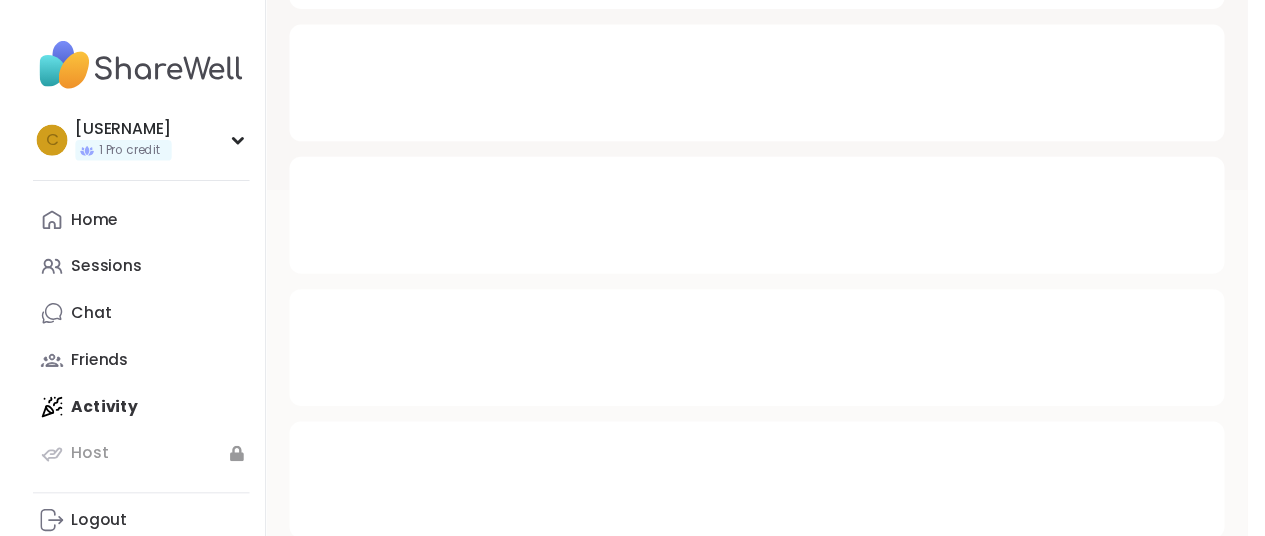 scroll, scrollTop: 0, scrollLeft: 0, axis: both 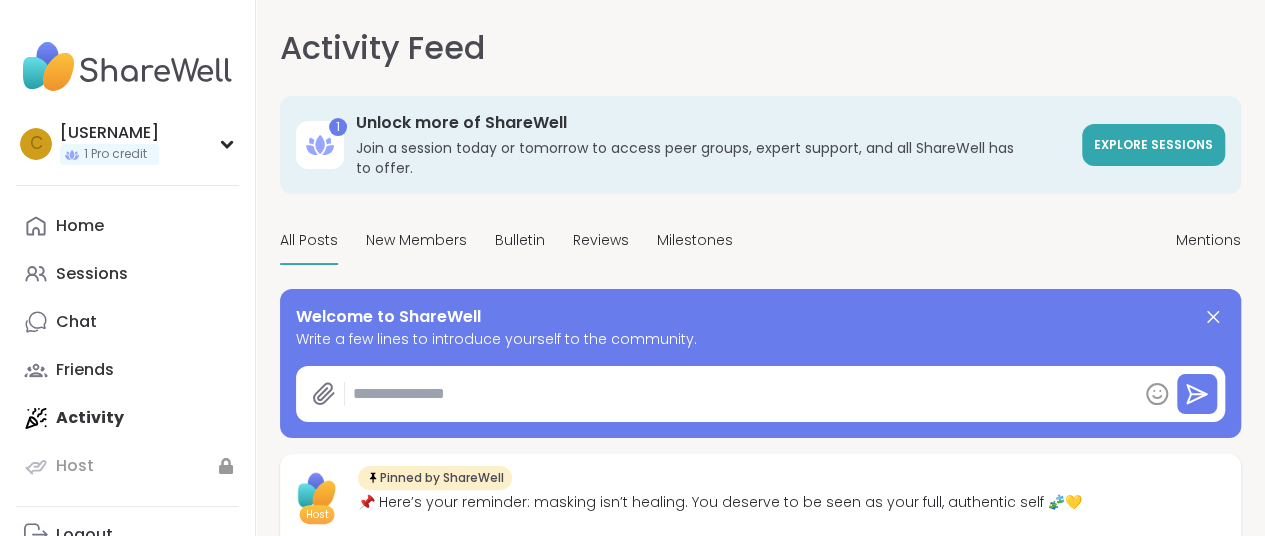 type on "*" 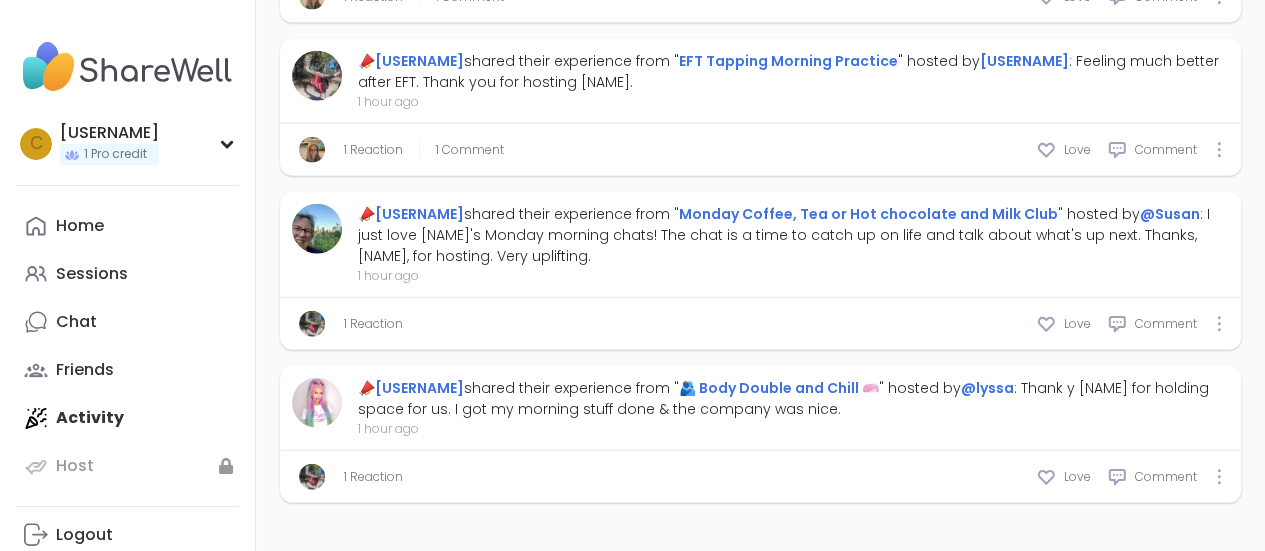 scroll, scrollTop: 2600, scrollLeft: 0, axis: vertical 